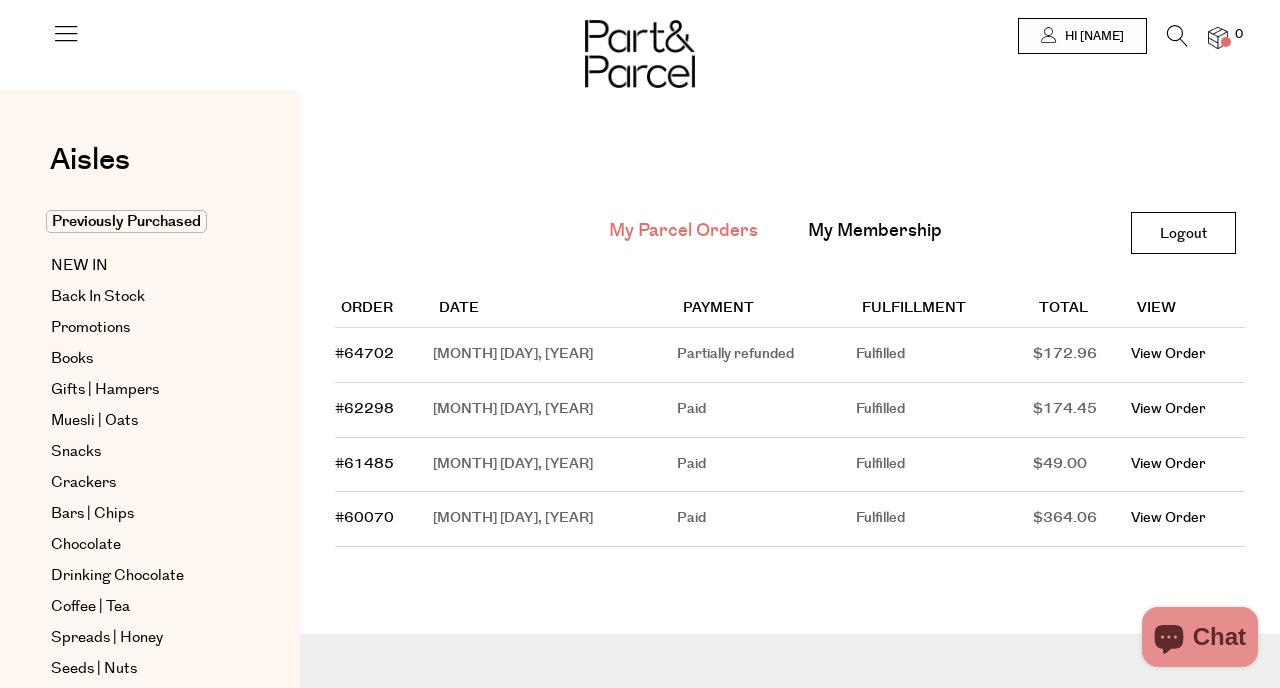 scroll, scrollTop: 0, scrollLeft: 0, axis: both 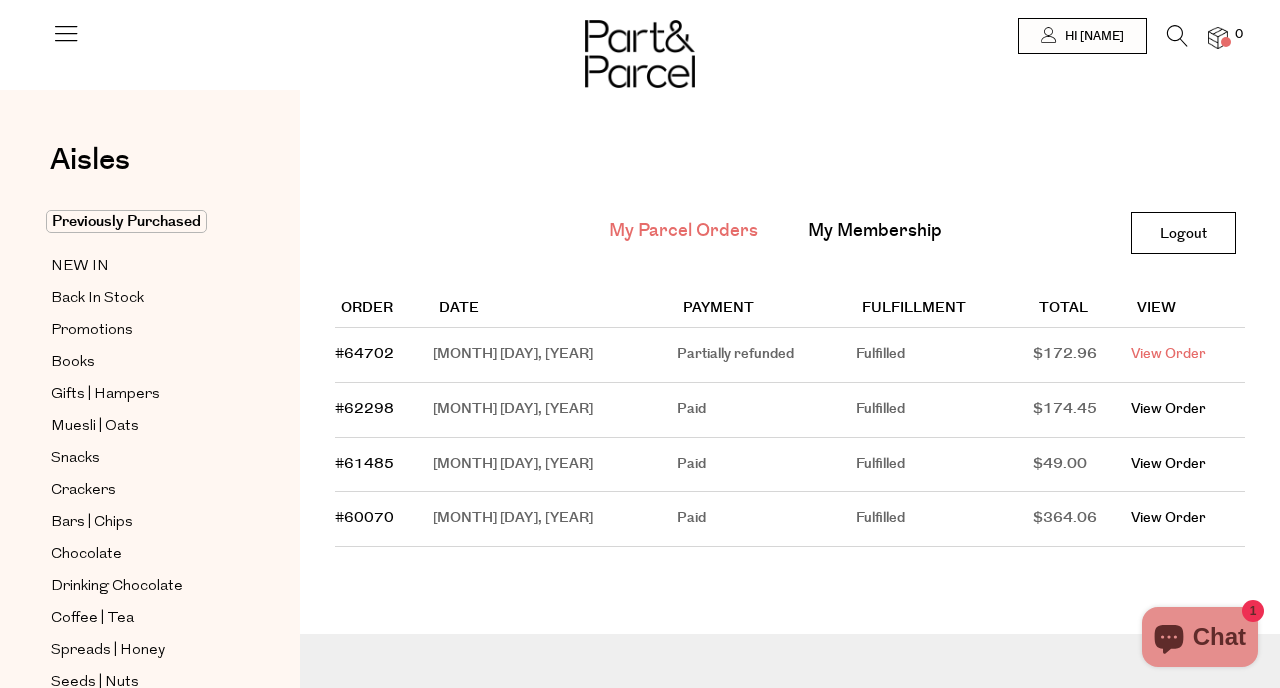 click on "View Order" at bounding box center [1168, 354] 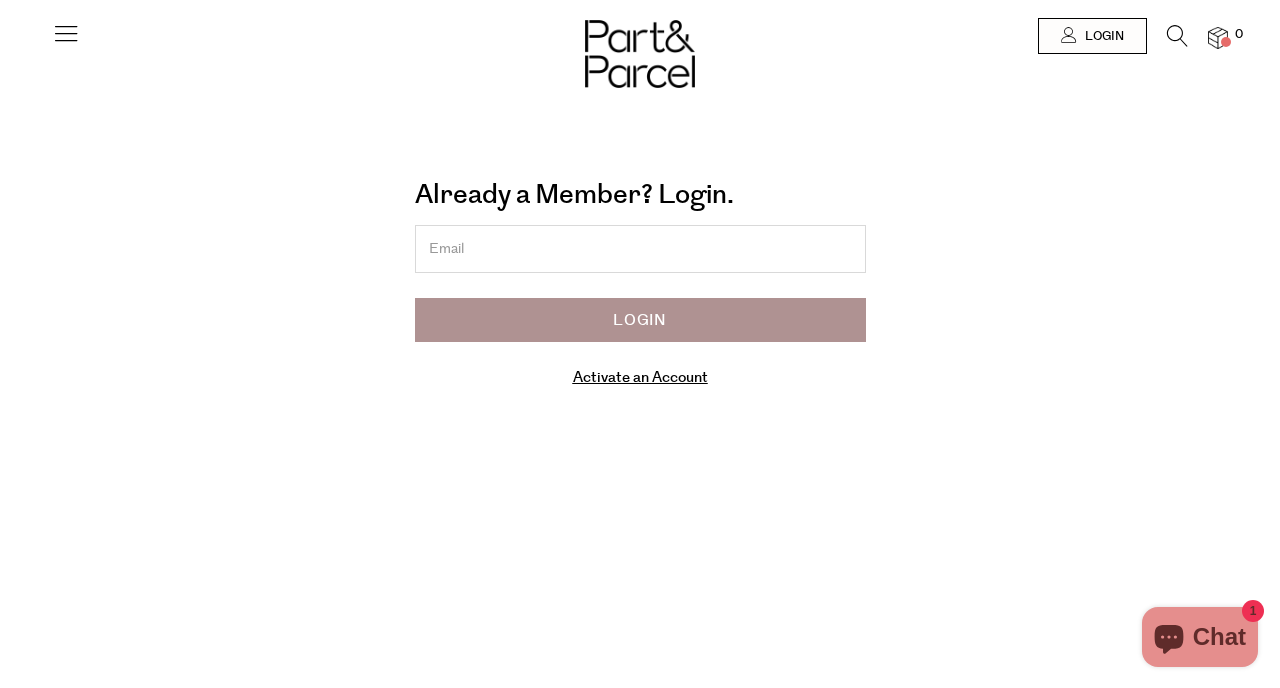 scroll, scrollTop: 0, scrollLeft: 0, axis: both 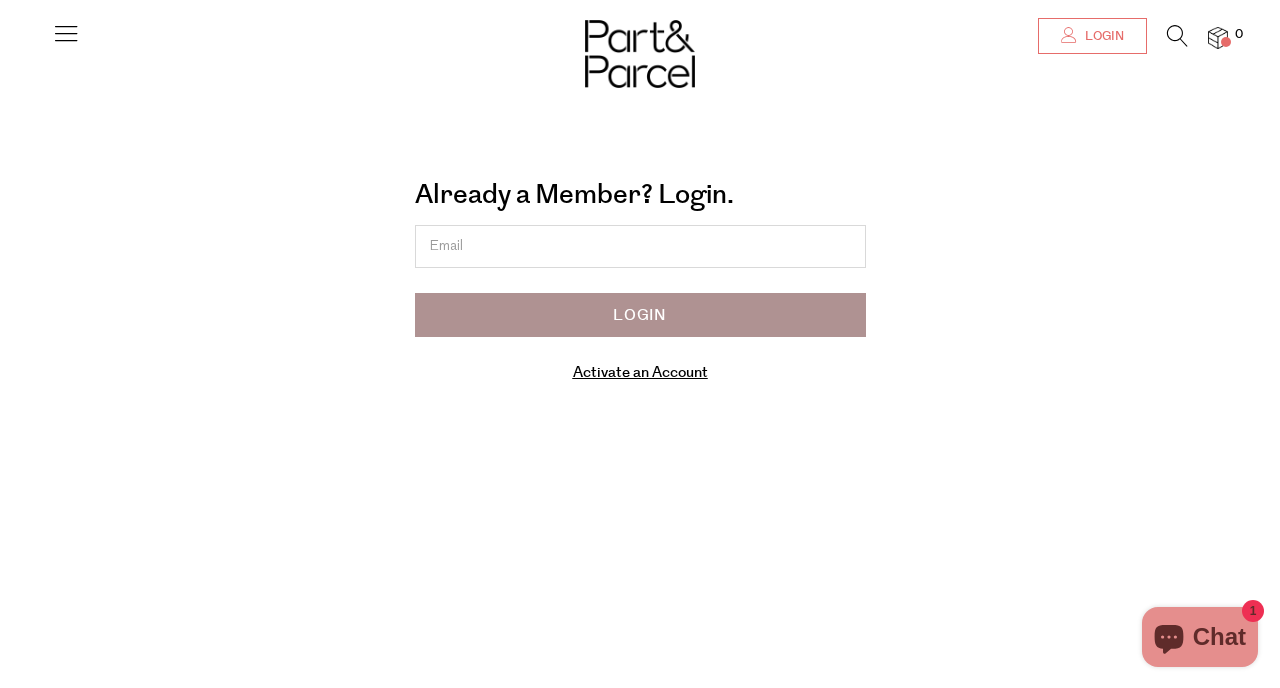 click on "Login" at bounding box center (1092, 36) 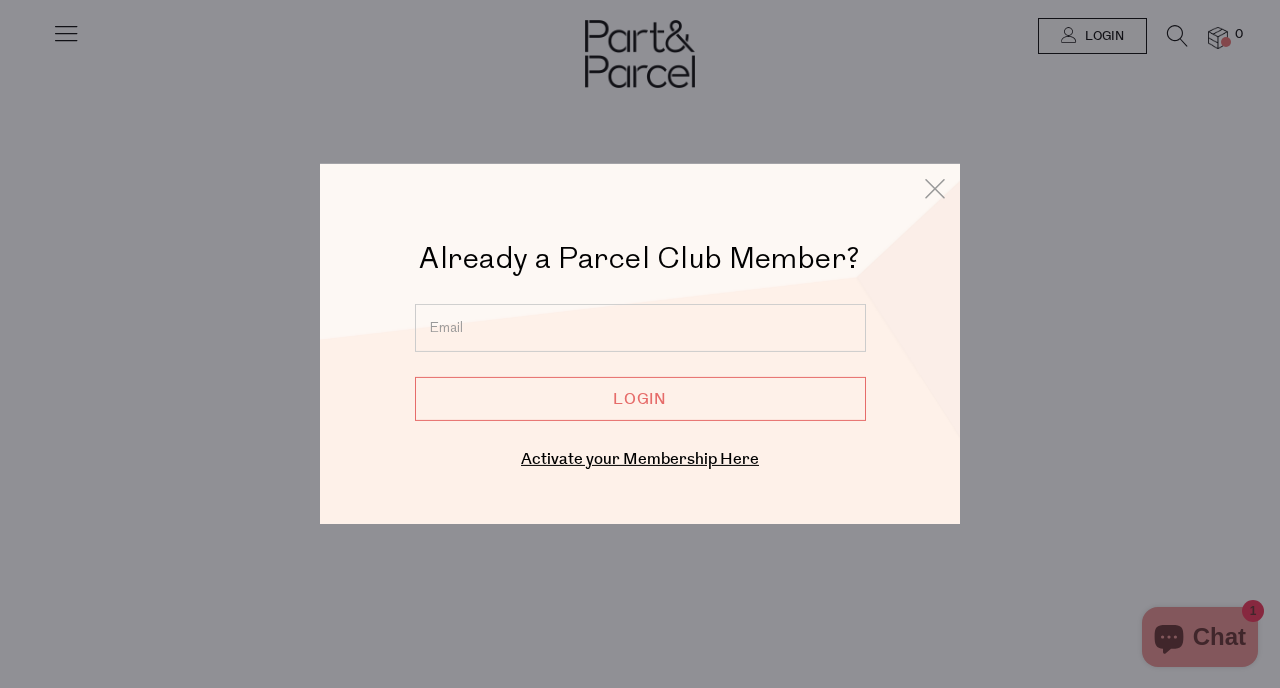 click at bounding box center [640, 328] 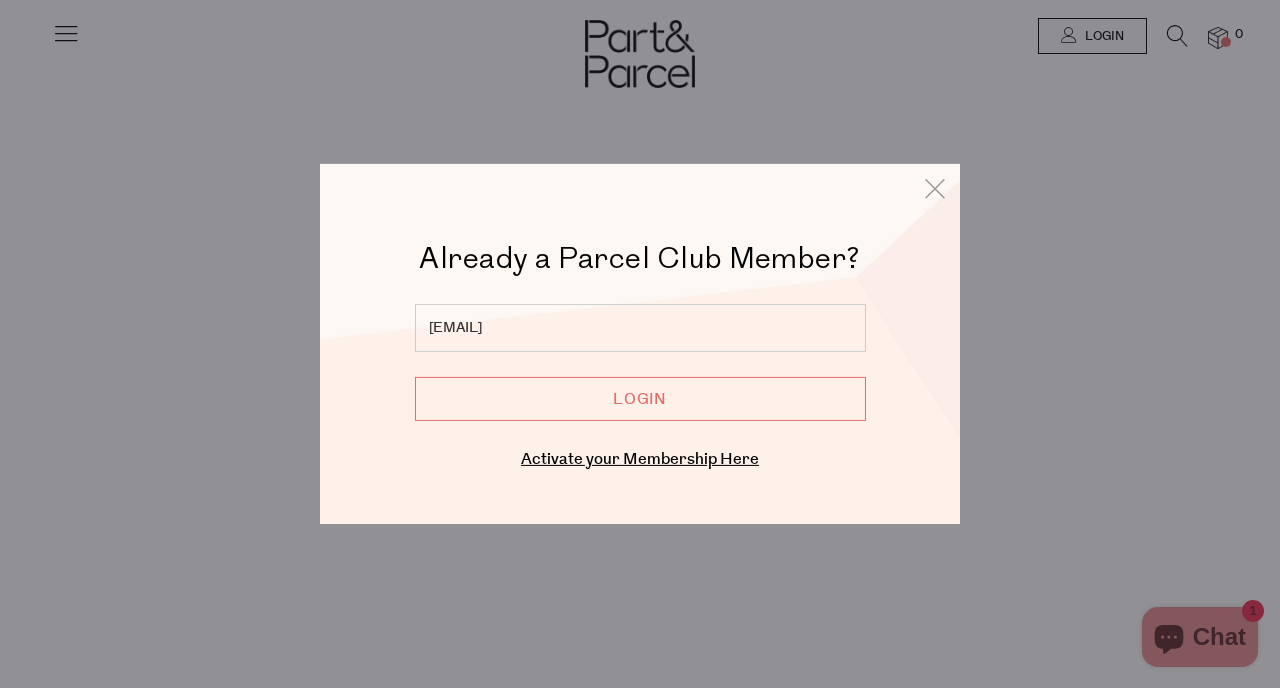 click on "Login" at bounding box center (640, 399) 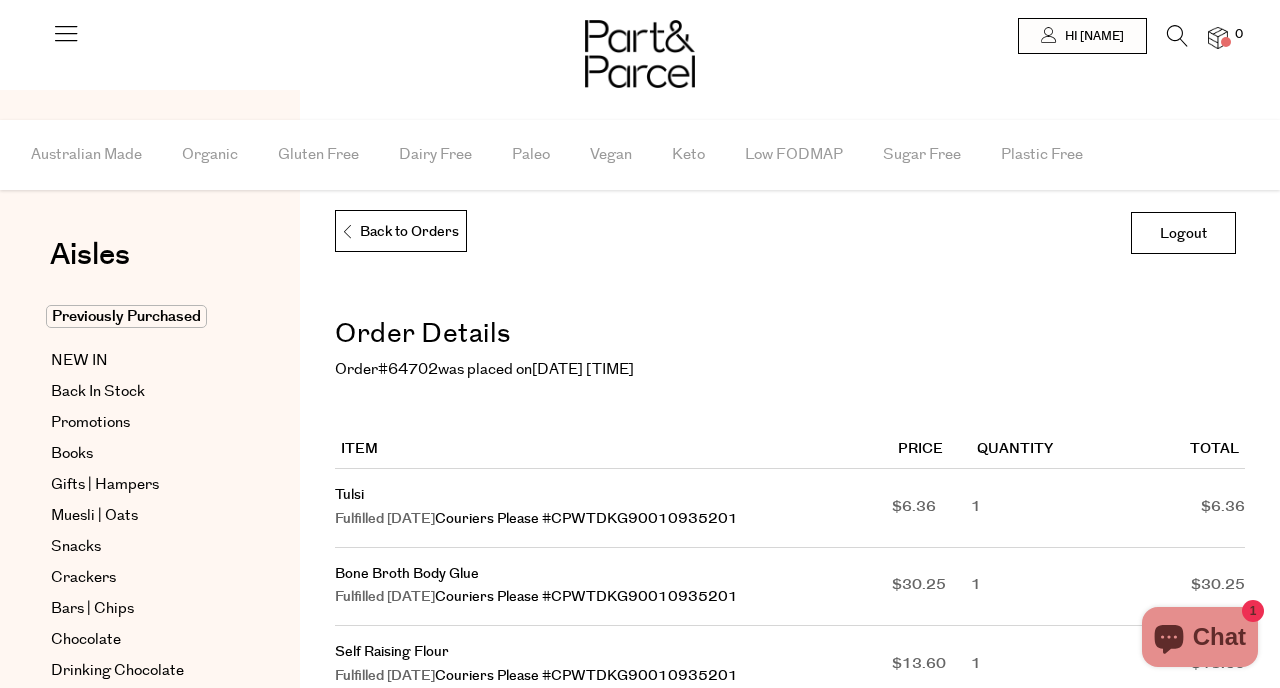 scroll, scrollTop: 0, scrollLeft: 0, axis: both 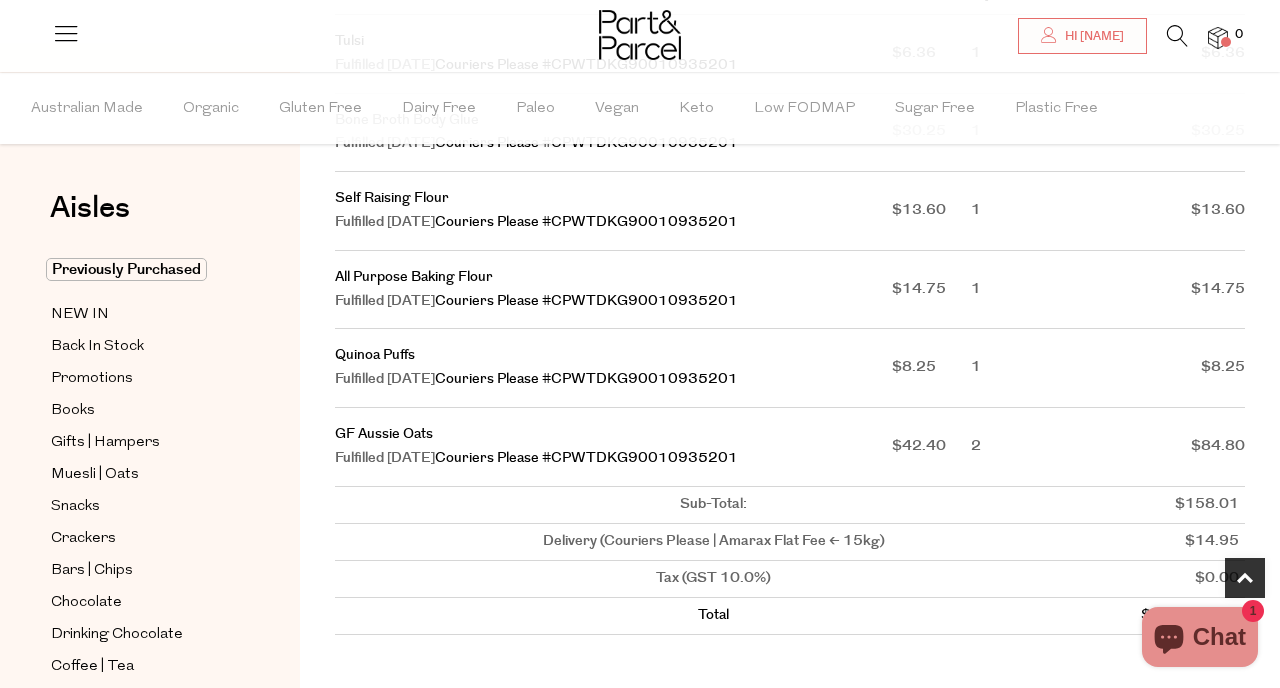 click at bounding box center (1177, 36) 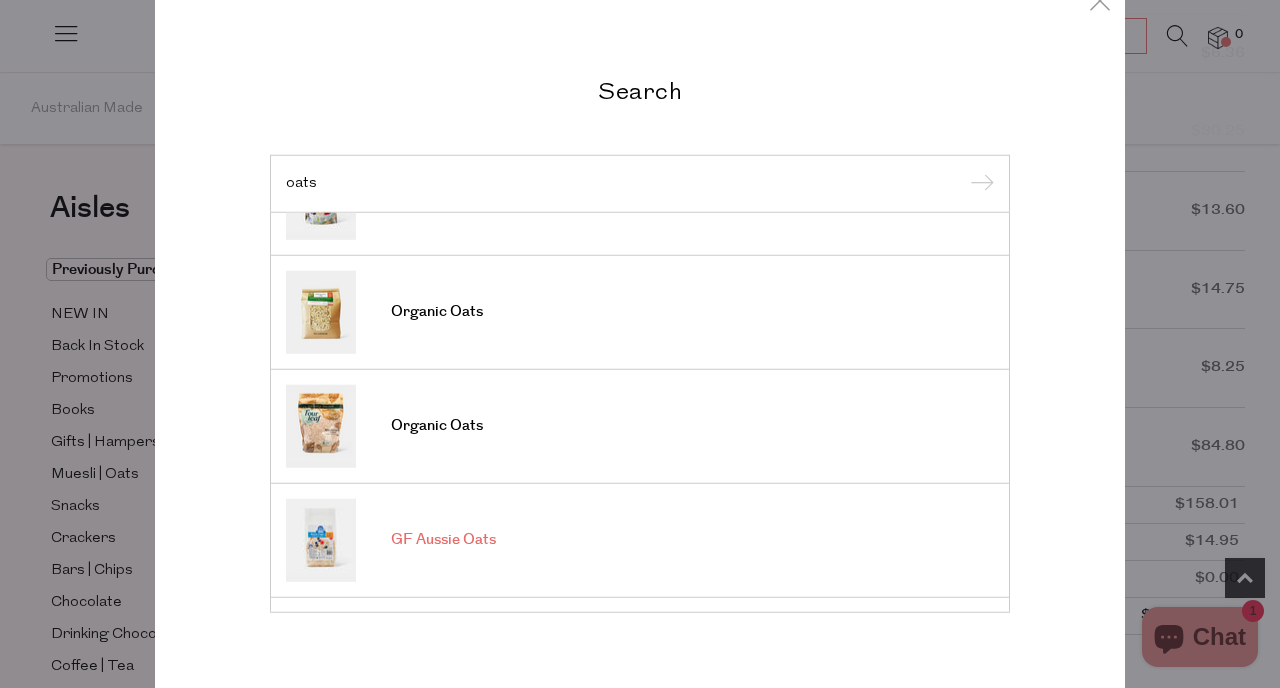 scroll, scrollTop: 0, scrollLeft: 0, axis: both 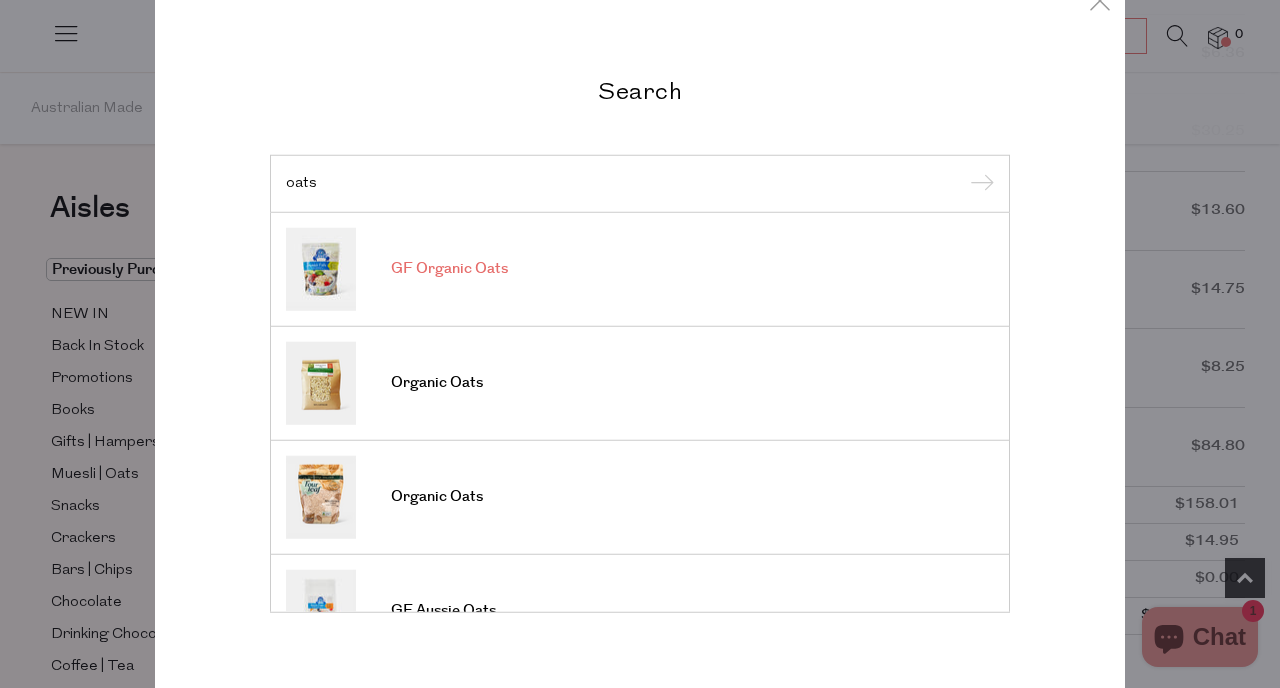type on "oats" 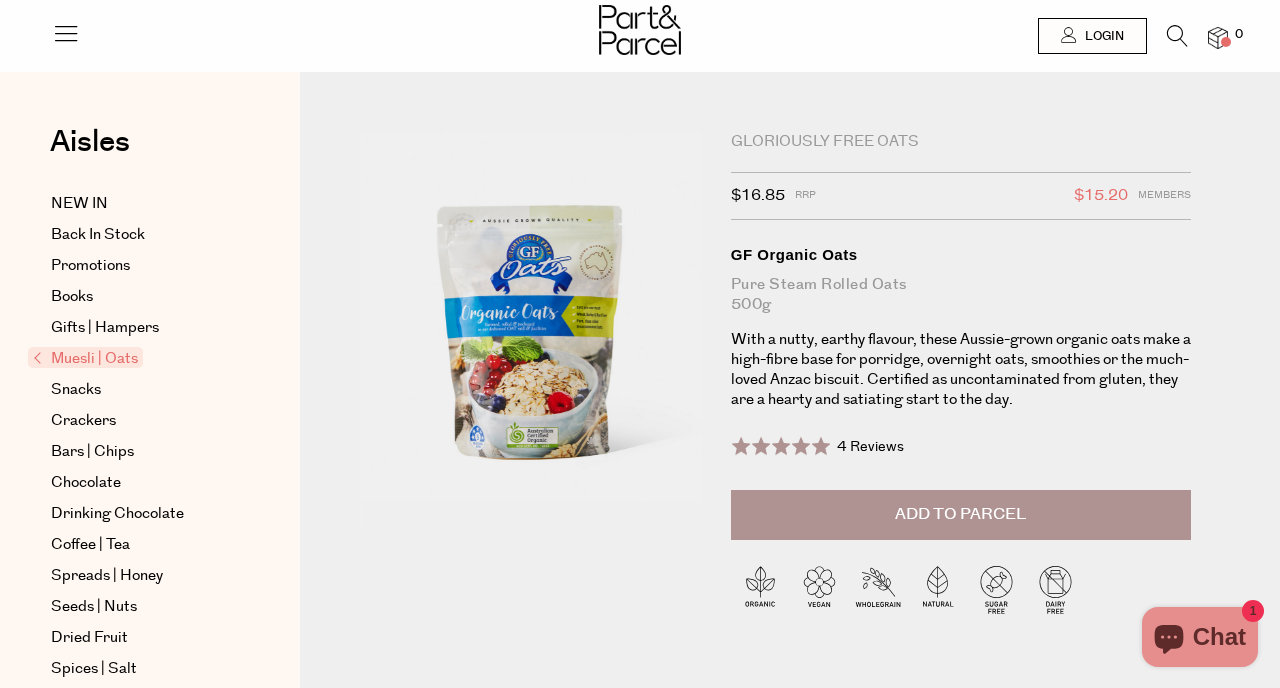 scroll, scrollTop: 0, scrollLeft: 0, axis: both 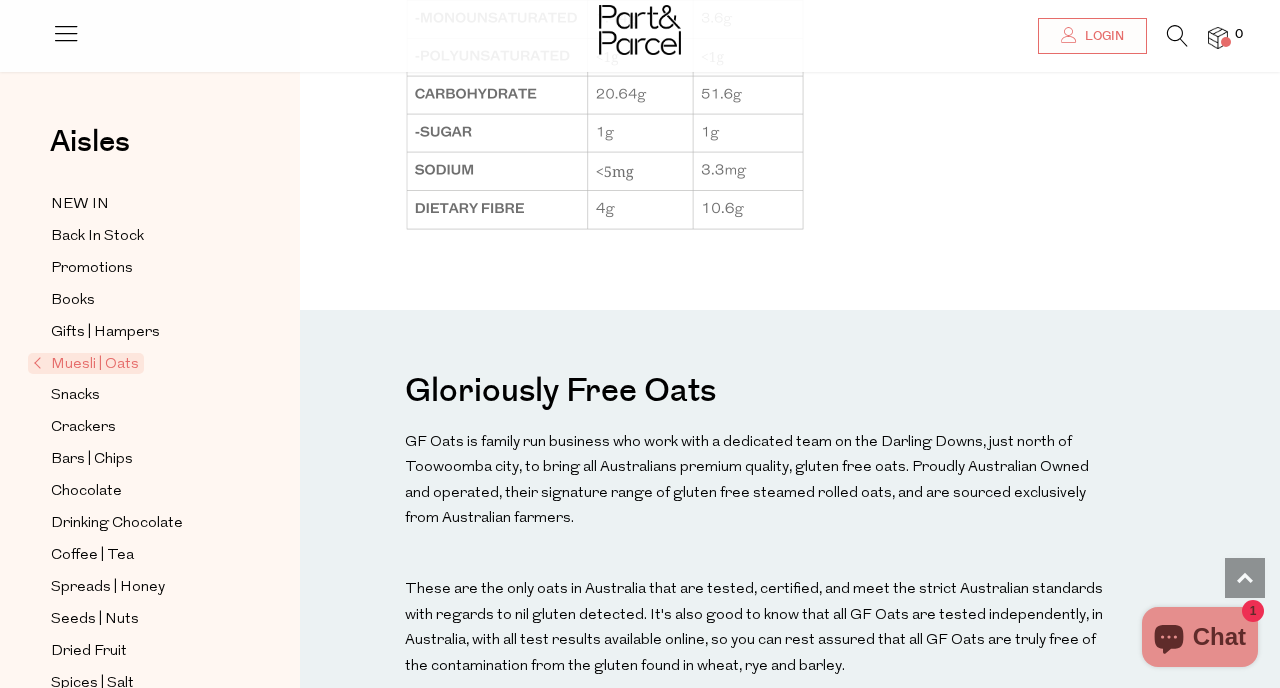 click on "Gloriously Free Oats" at bounding box center (560, 390) 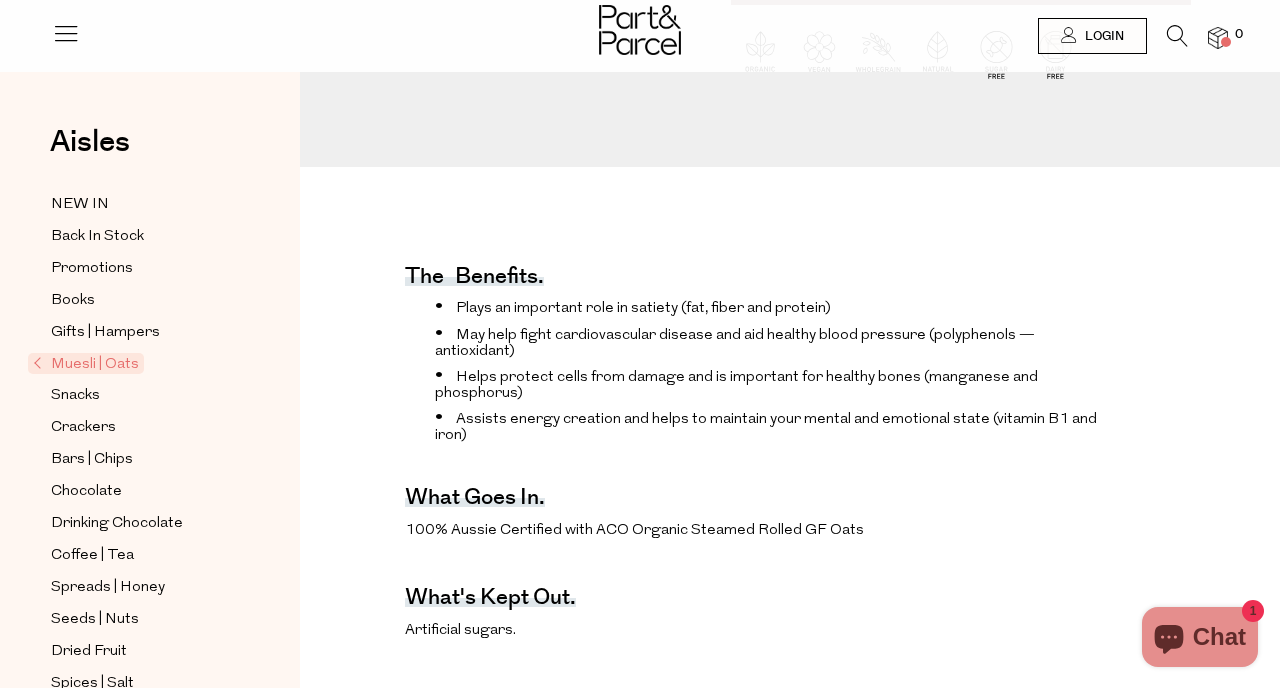 scroll, scrollTop: 0, scrollLeft: 0, axis: both 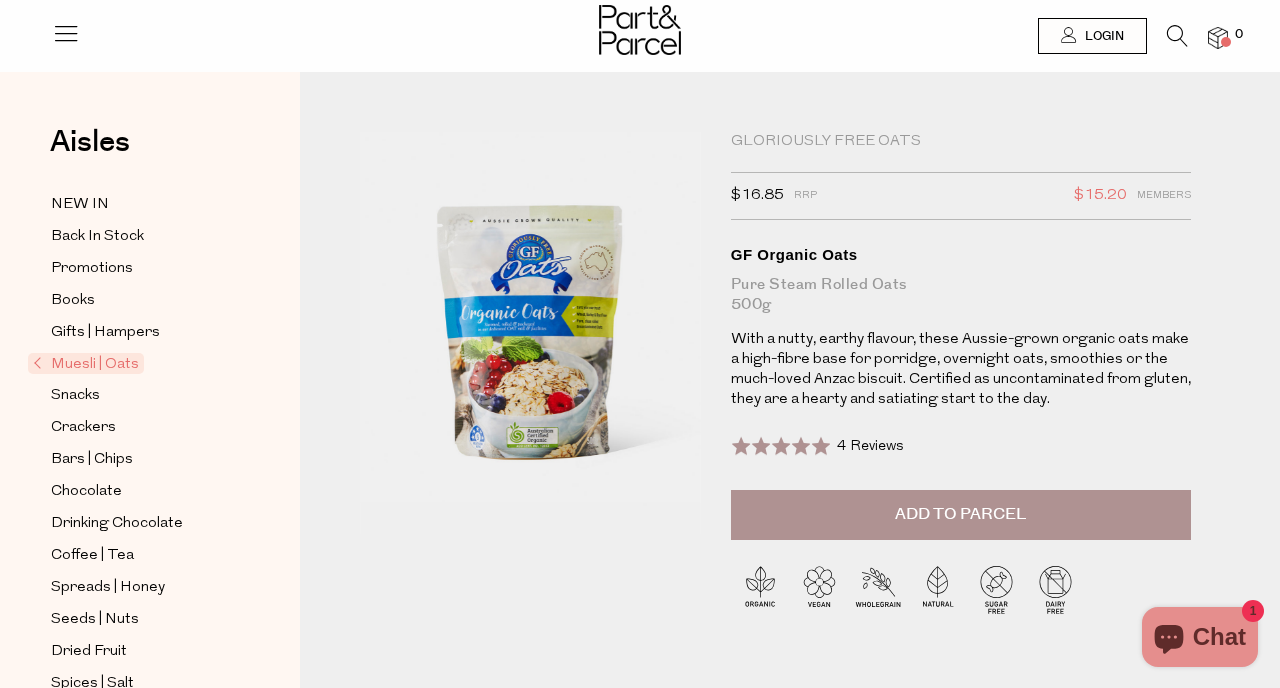 click at bounding box center [1177, 36] 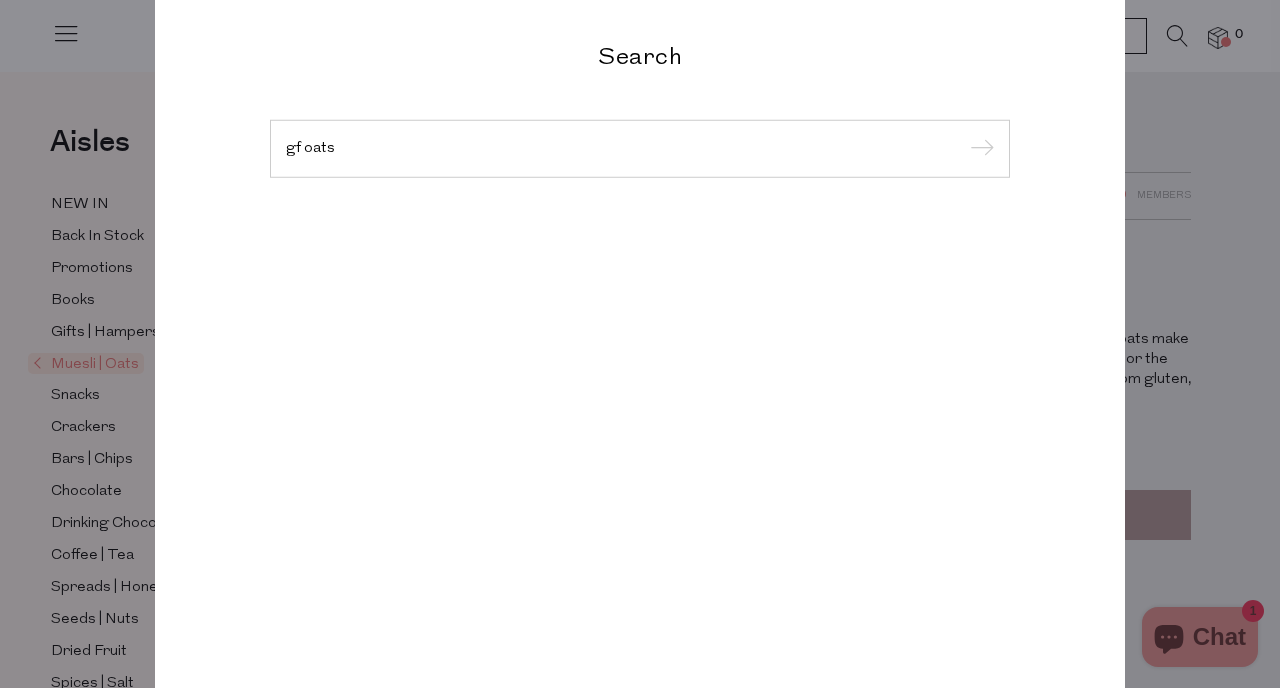 type on "gf oats" 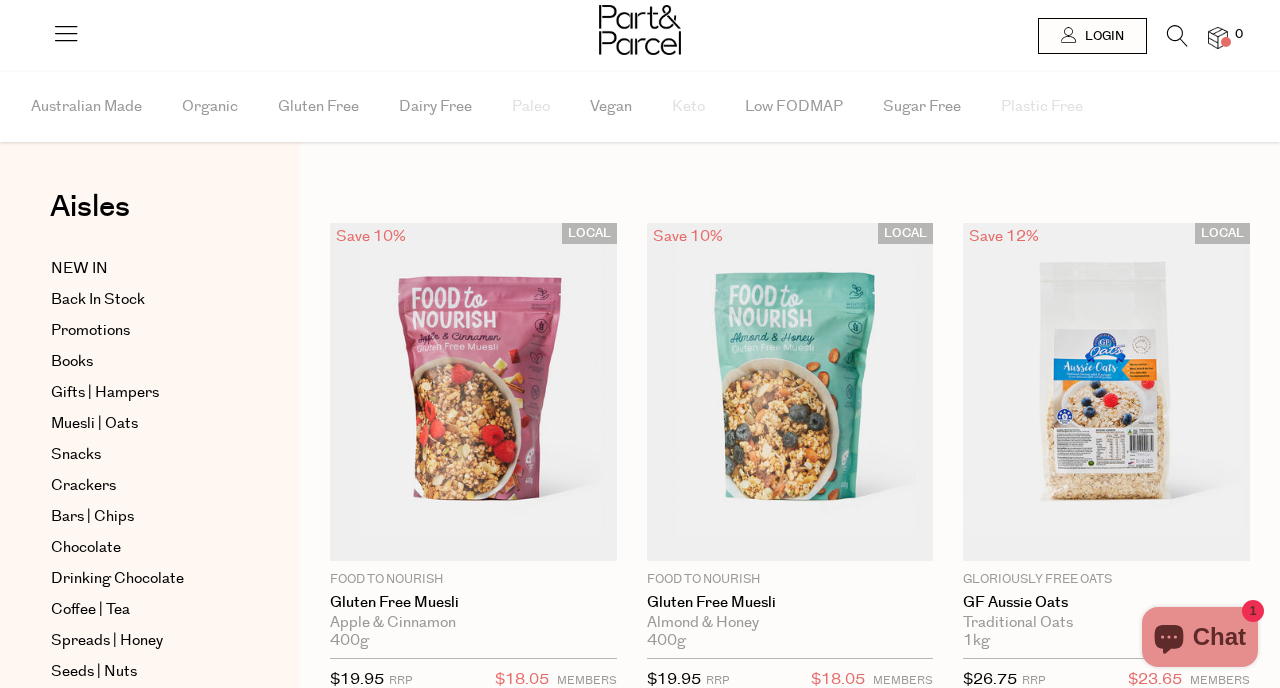 scroll, scrollTop: 0, scrollLeft: 0, axis: both 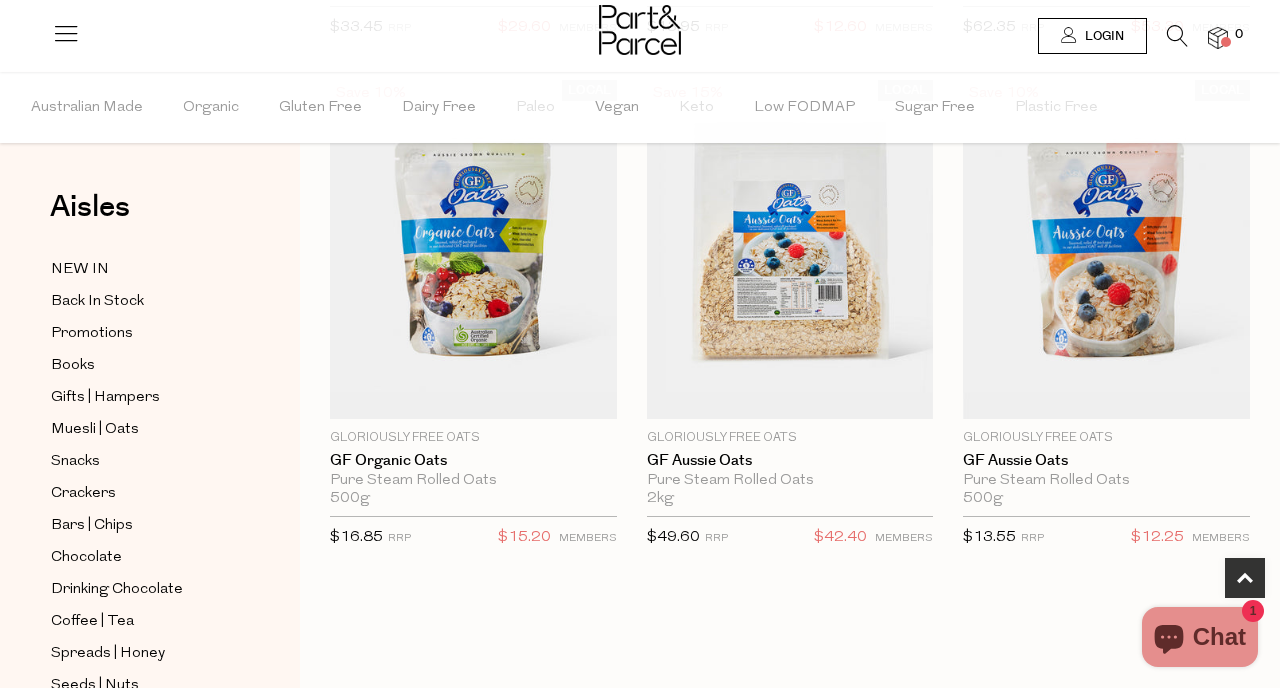 type on "[EMAIL]" 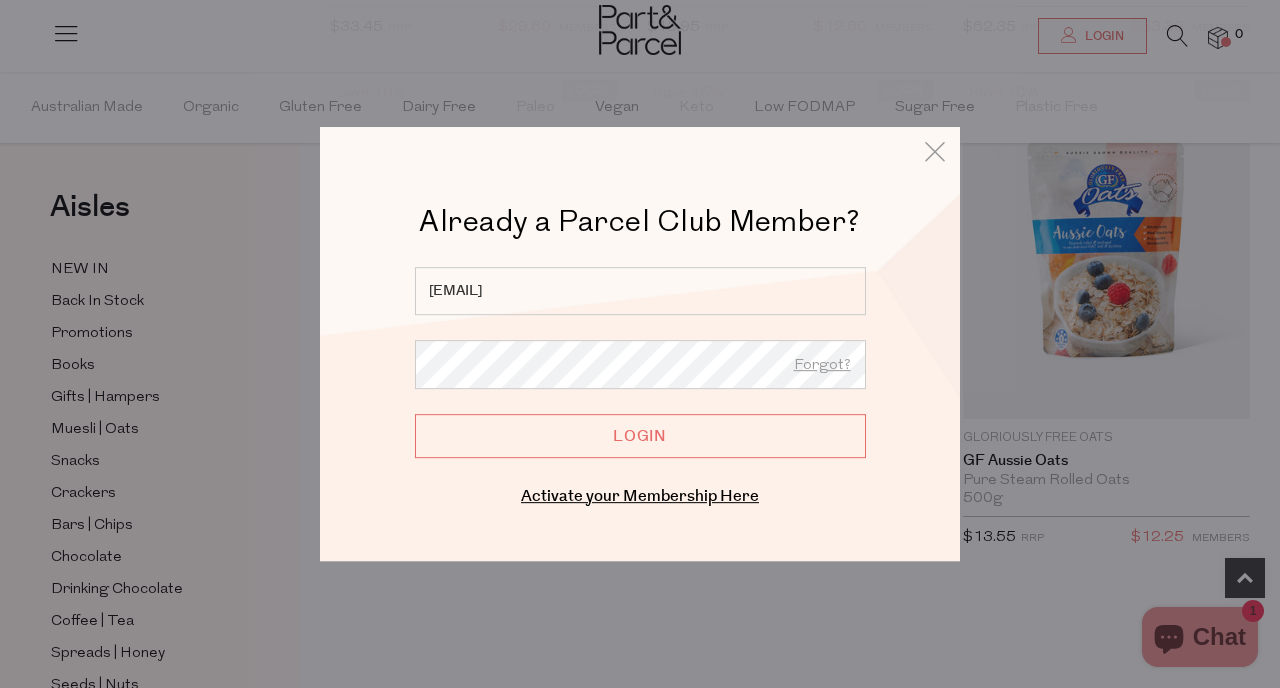 click on "Already a Member? Login.
Forgot?
alanajesse11@gmail.com
Forgot?
Login
Enter your email below to receive a password reset link.
Submit
Cancel
Activate your Membership Here" at bounding box center [640, 389] 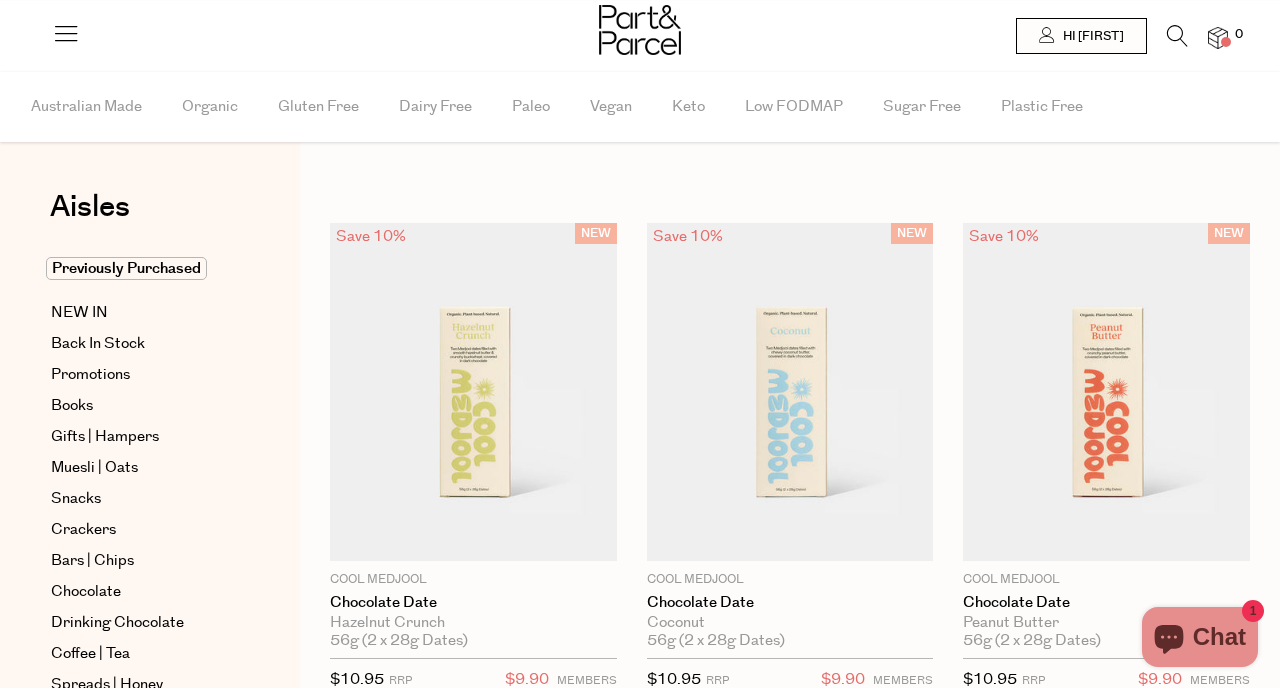 scroll, scrollTop: 0, scrollLeft: 0, axis: both 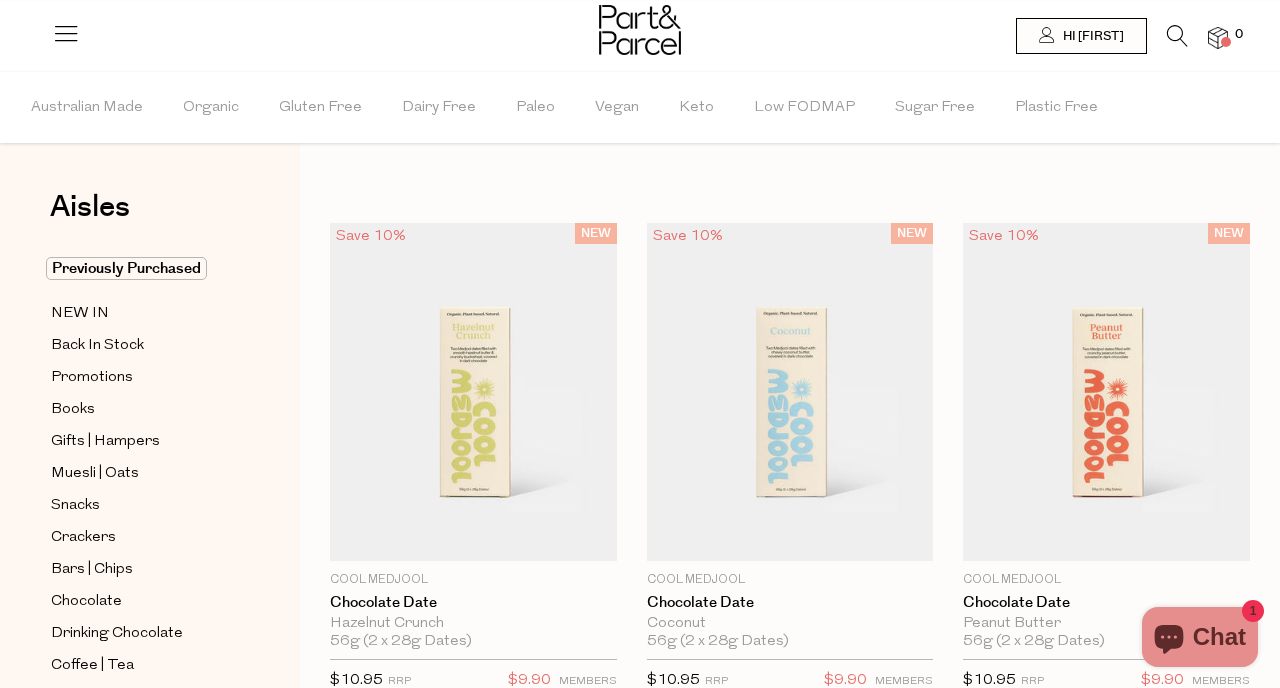 click at bounding box center (1177, 36) 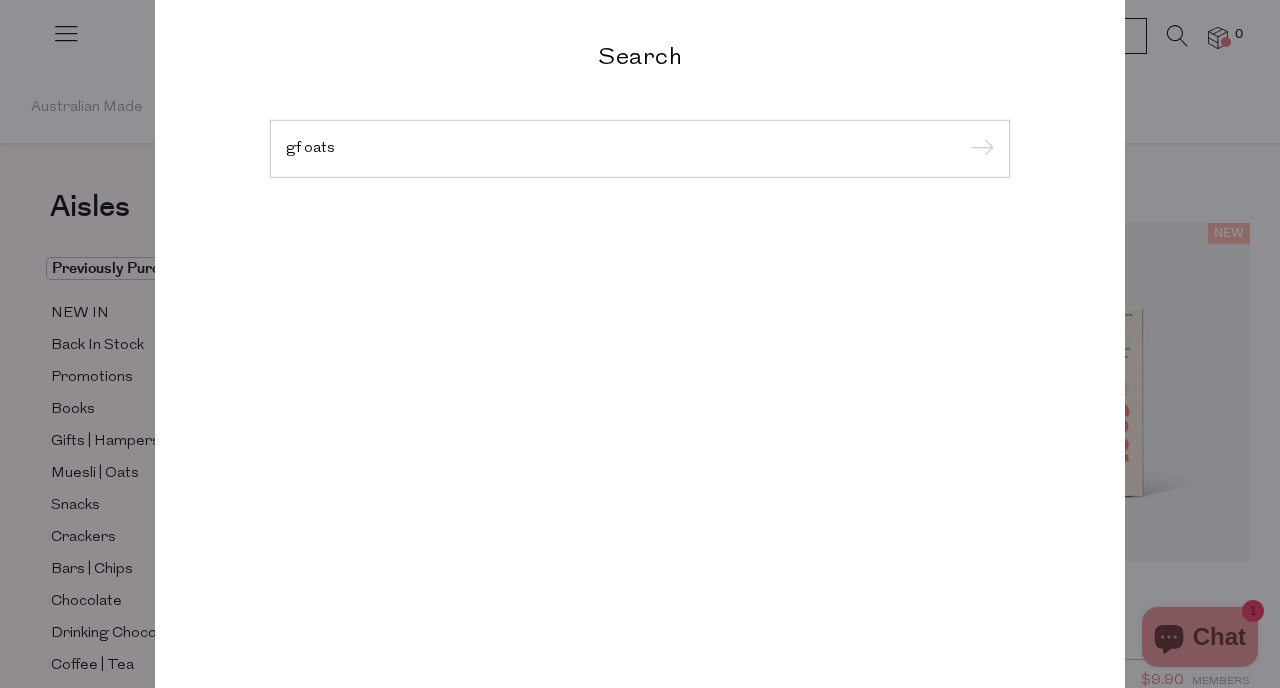 type on "gf oats" 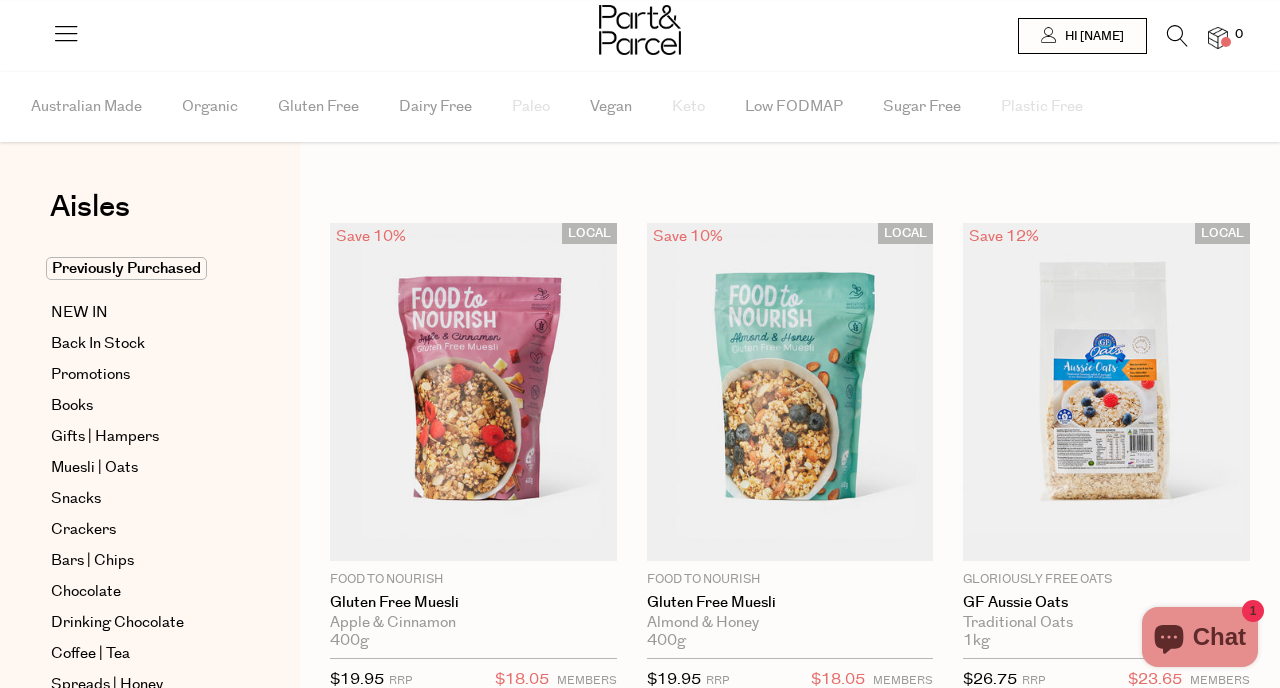 scroll, scrollTop: 0, scrollLeft: 0, axis: both 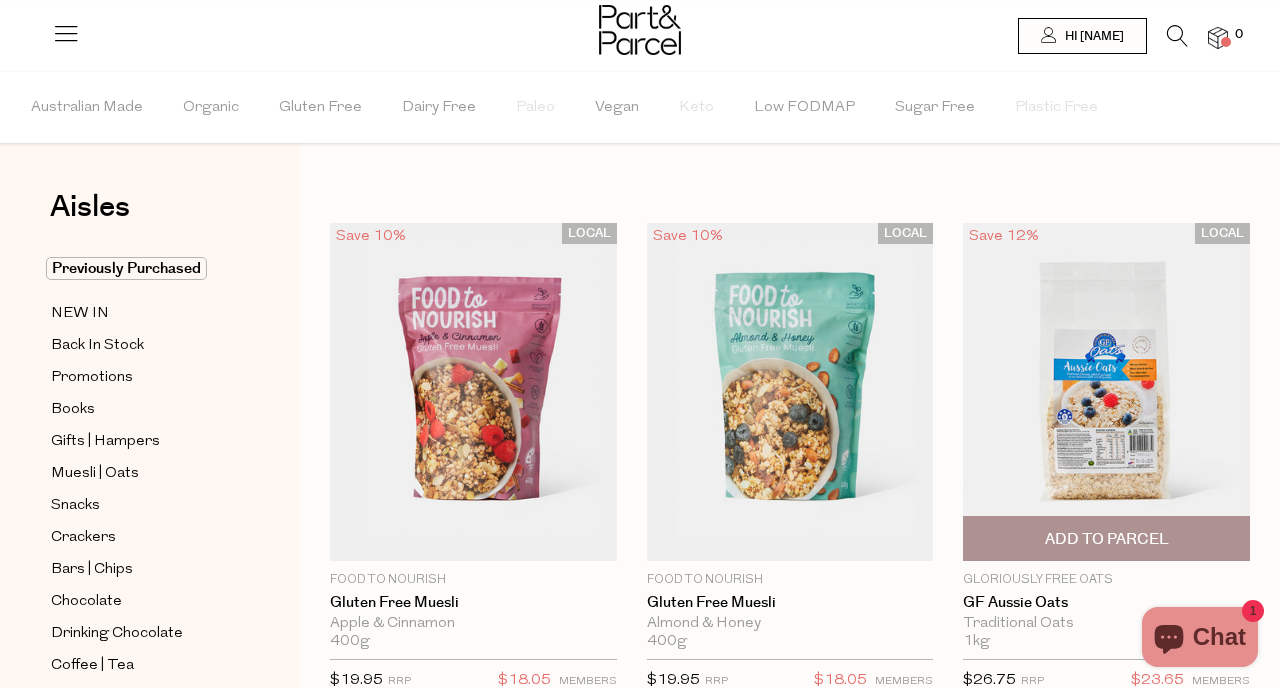 click on "Add To Parcel" at bounding box center [1107, 539] 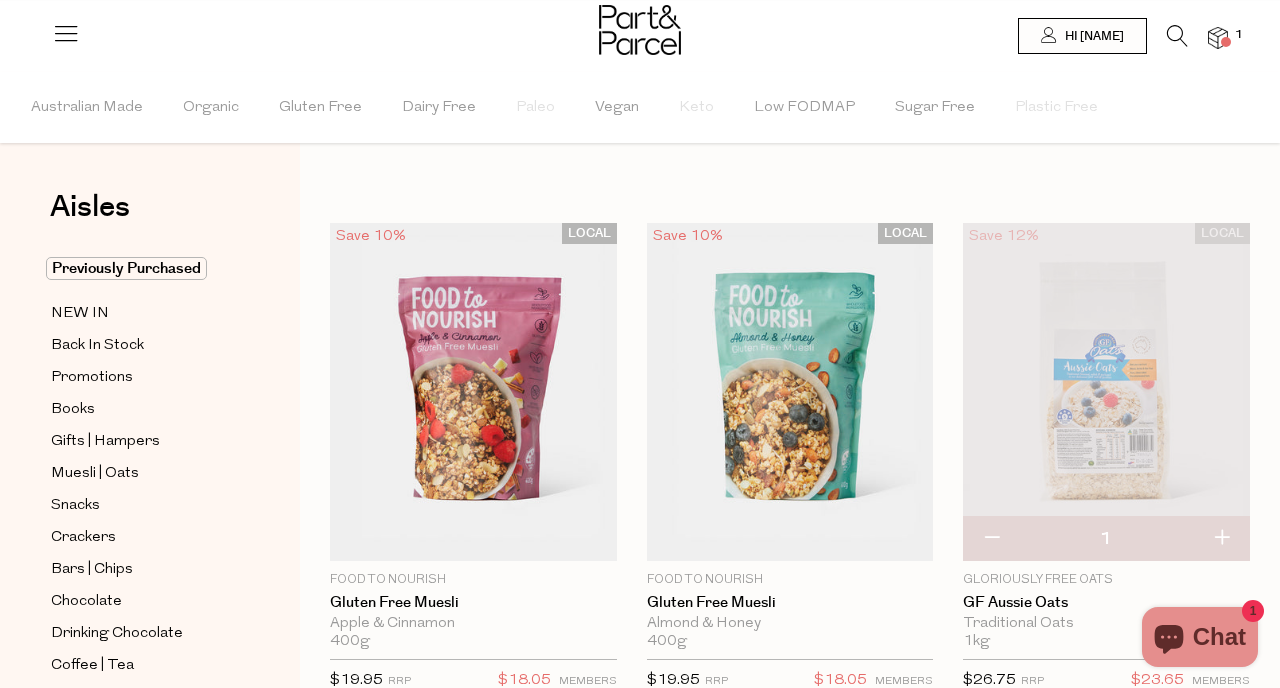 click at bounding box center [1221, 539] 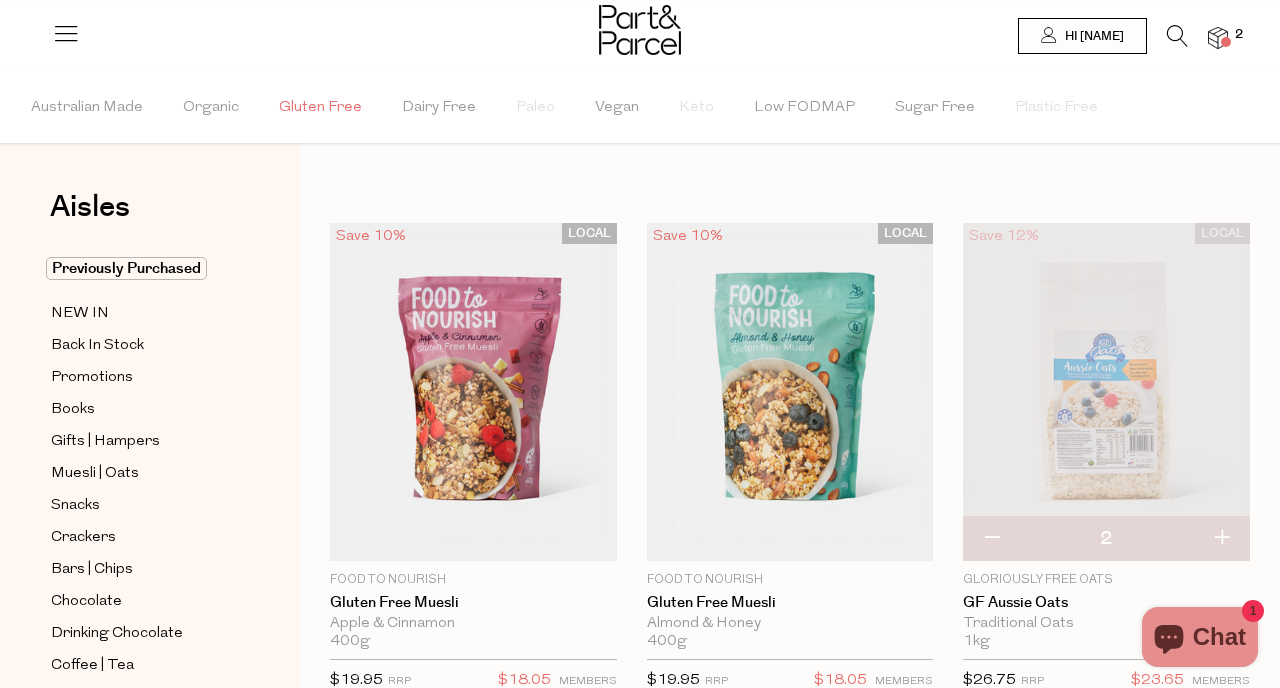 click on "Gluten Free" at bounding box center [320, 108] 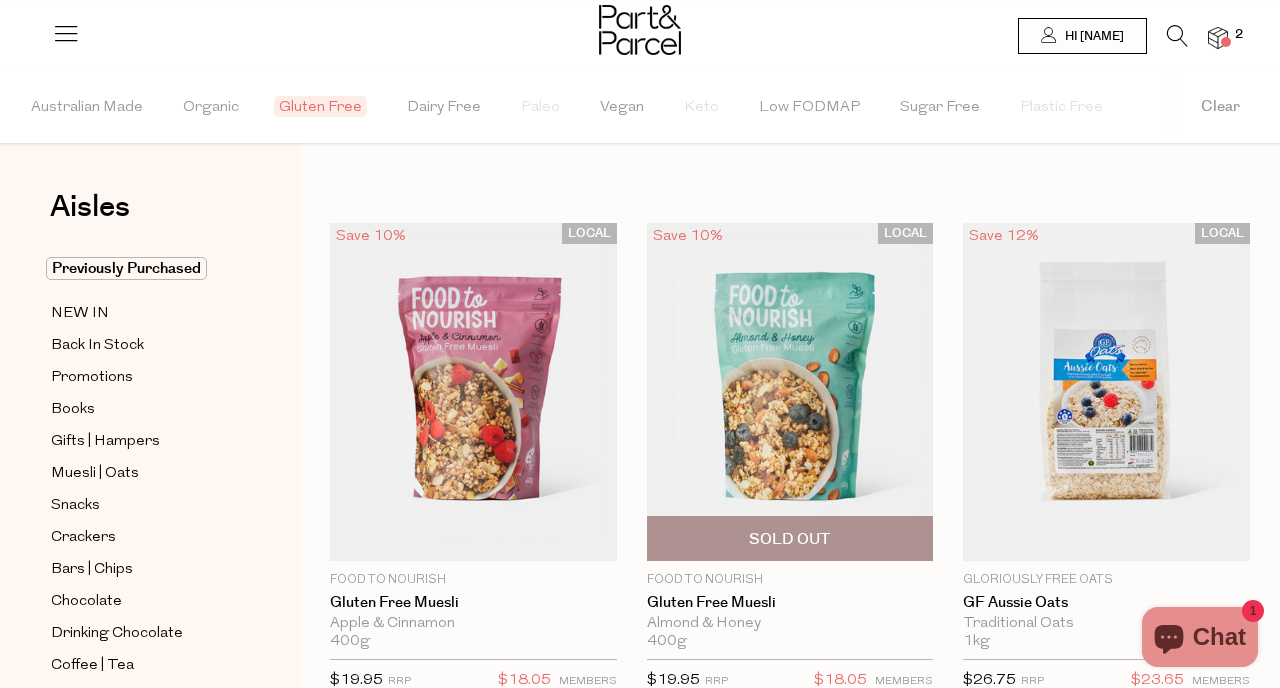 type on "2" 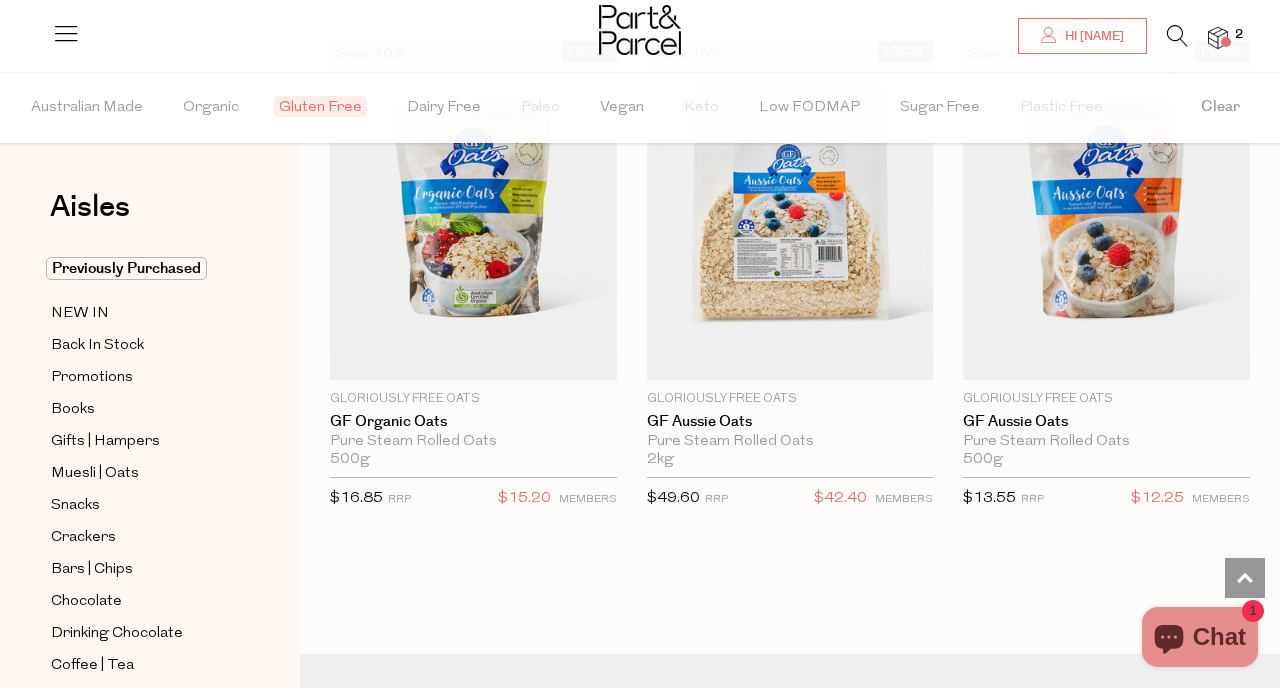 scroll, scrollTop: 1509, scrollLeft: 0, axis: vertical 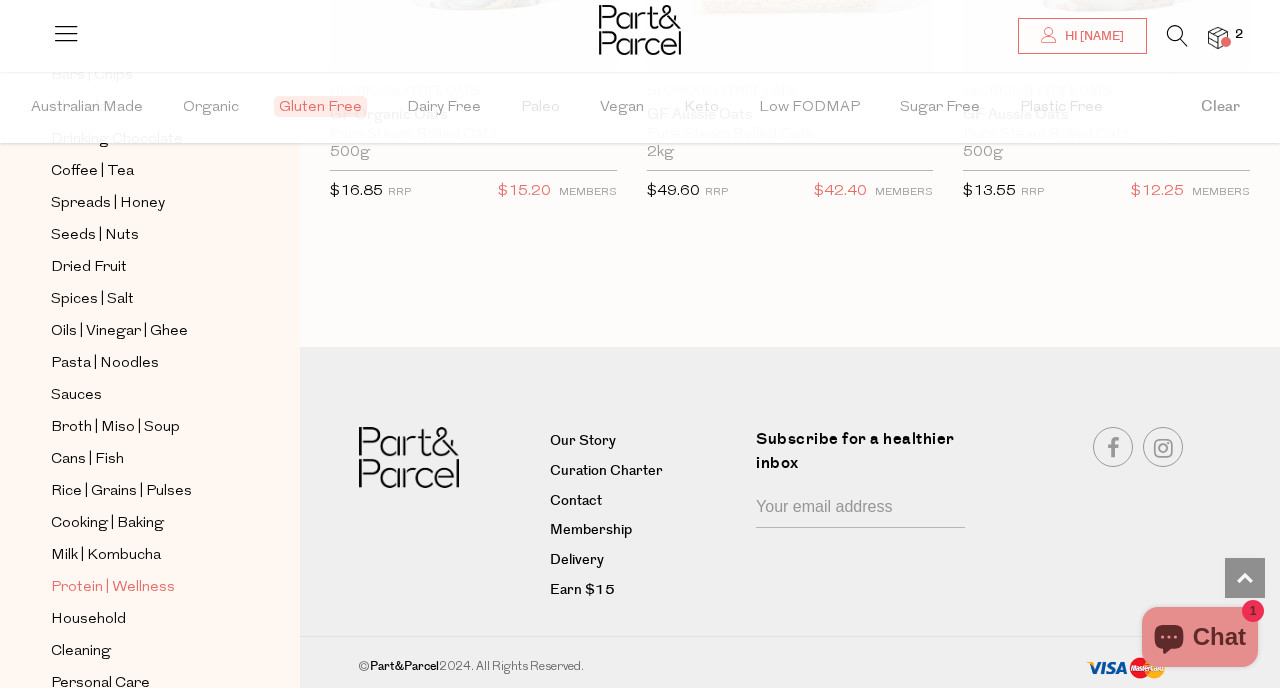 click on "Protein | Wellness" at bounding box center (113, 588) 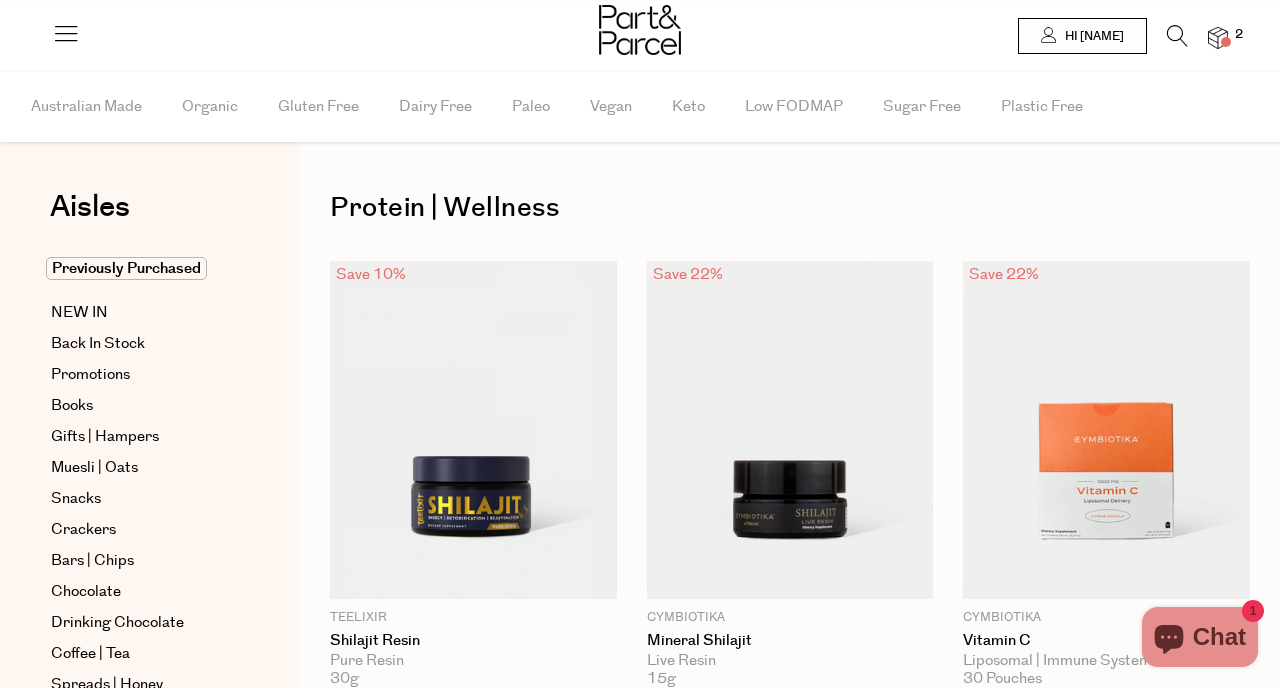 scroll, scrollTop: 0, scrollLeft: 0, axis: both 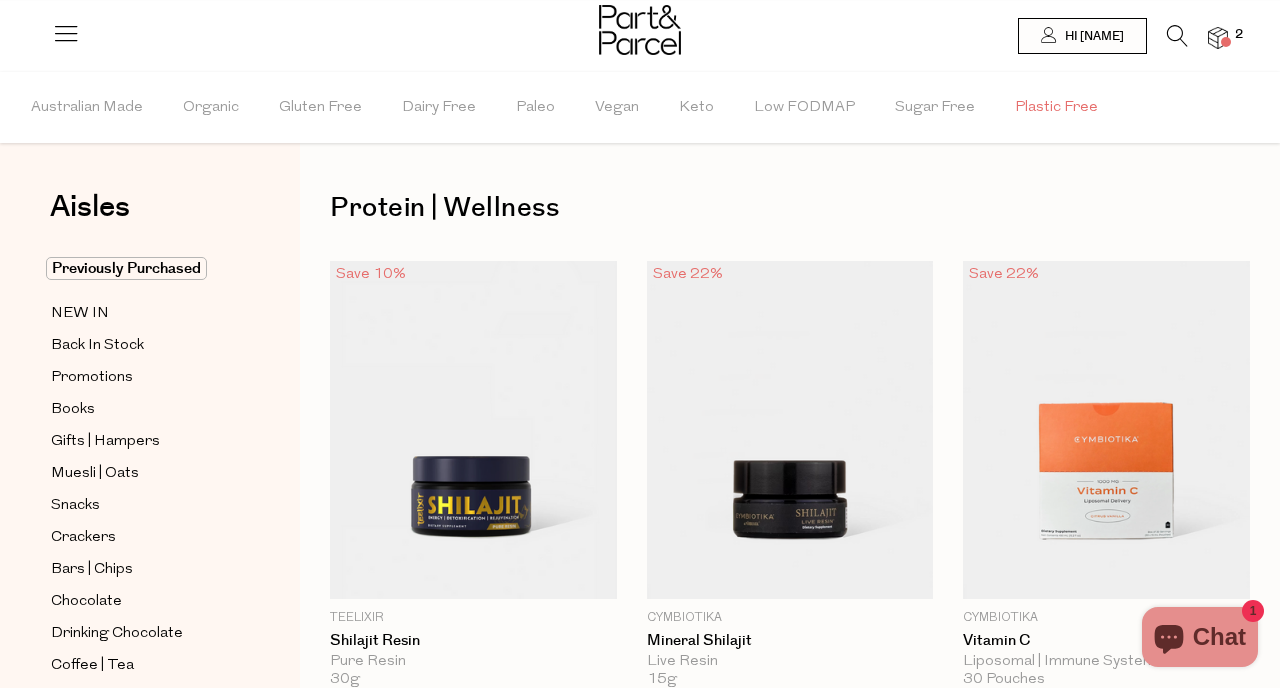 click on "Plastic Free" at bounding box center (1056, 108) 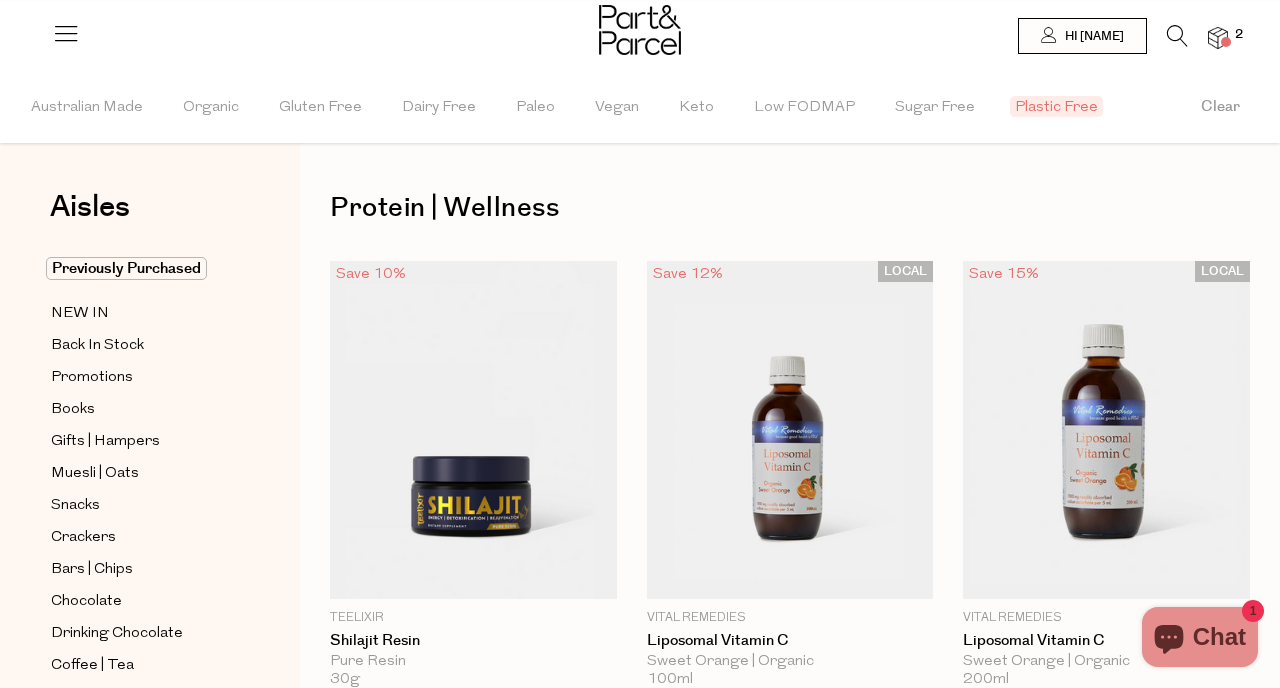 click on "Plastic Free" at bounding box center (1056, 106) 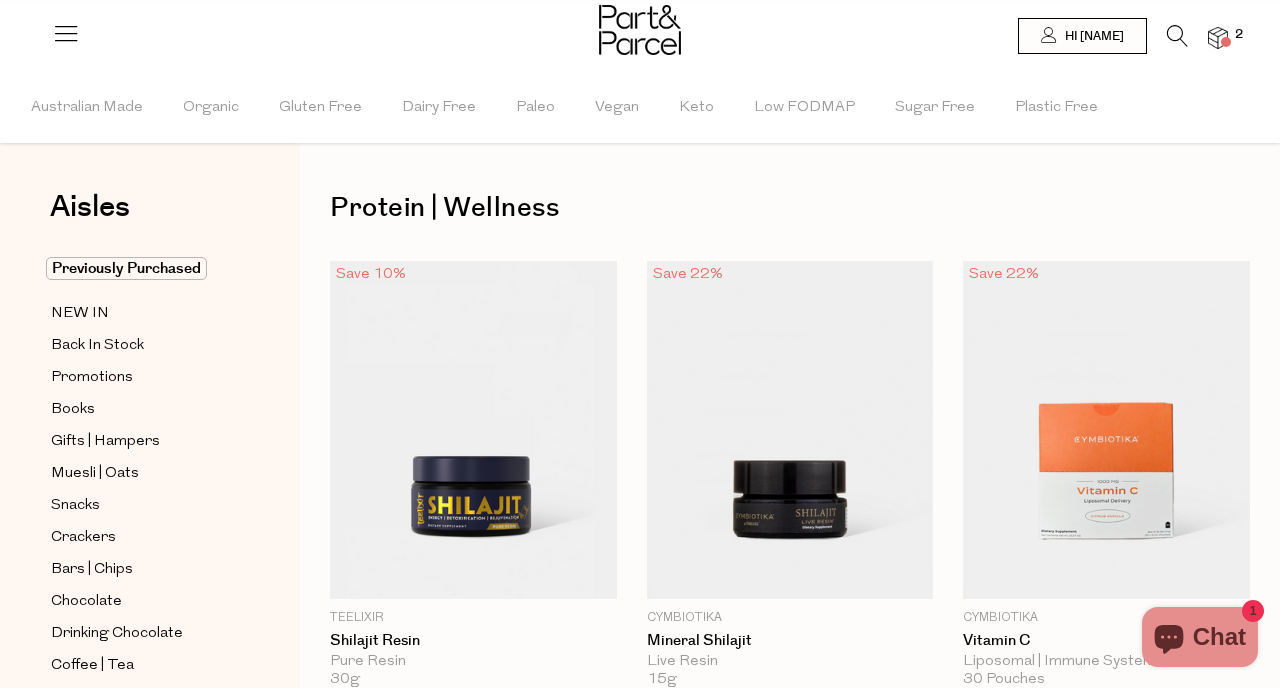 click on "Australian Made
Organic
Gluten Free
Dairy Free
Paleo
Vegan
Keto
Low FODMAP
Sugar Free
Plastic Free" at bounding box center (640, 107) 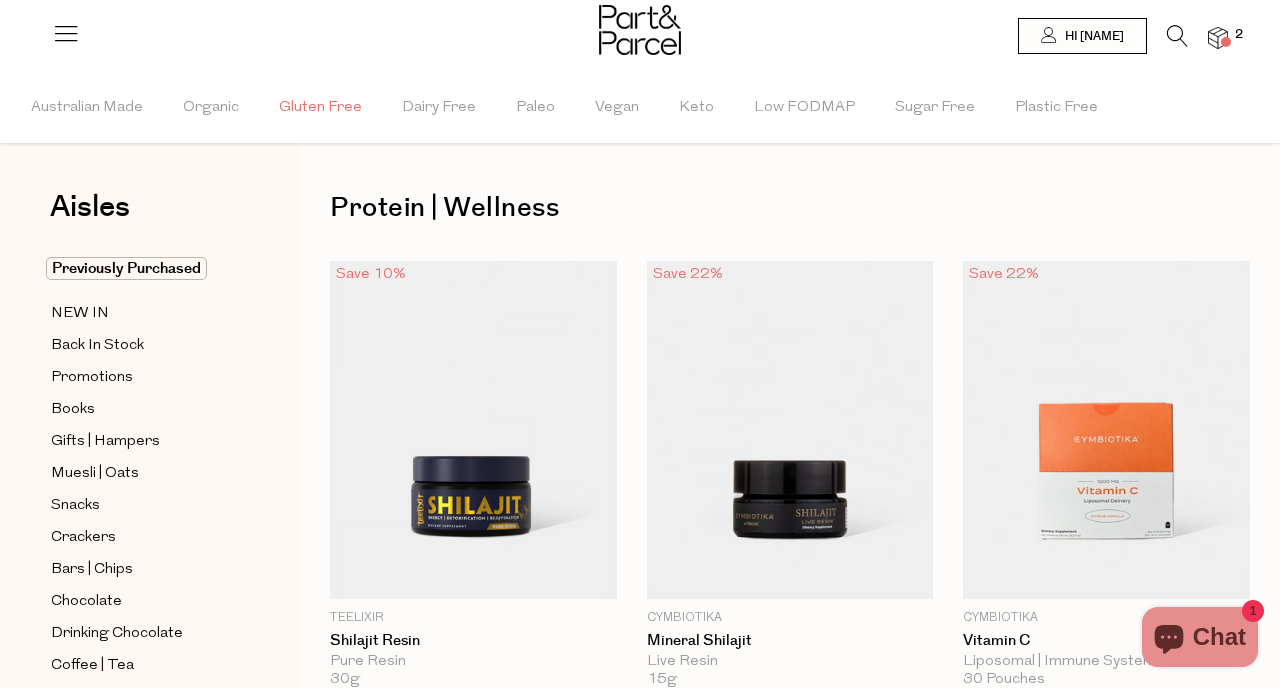 click on "Gluten Free" at bounding box center (320, 108) 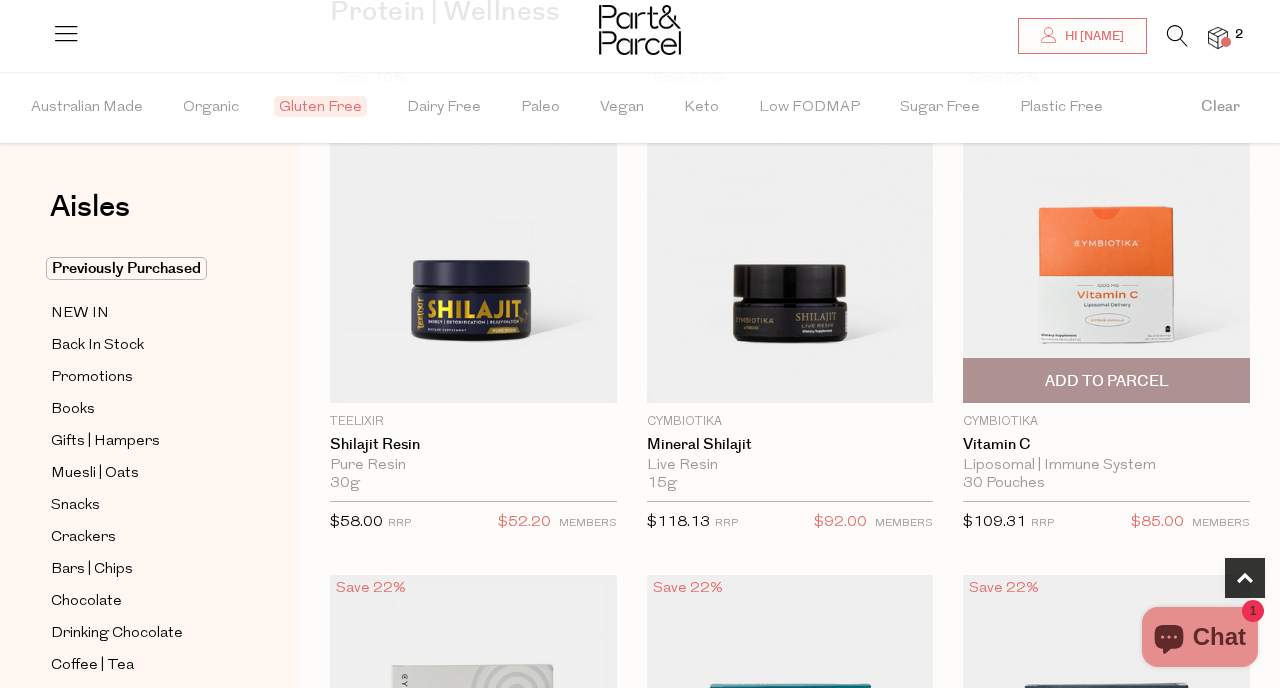 scroll, scrollTop: 0, scrollLeft: 0, axis: both 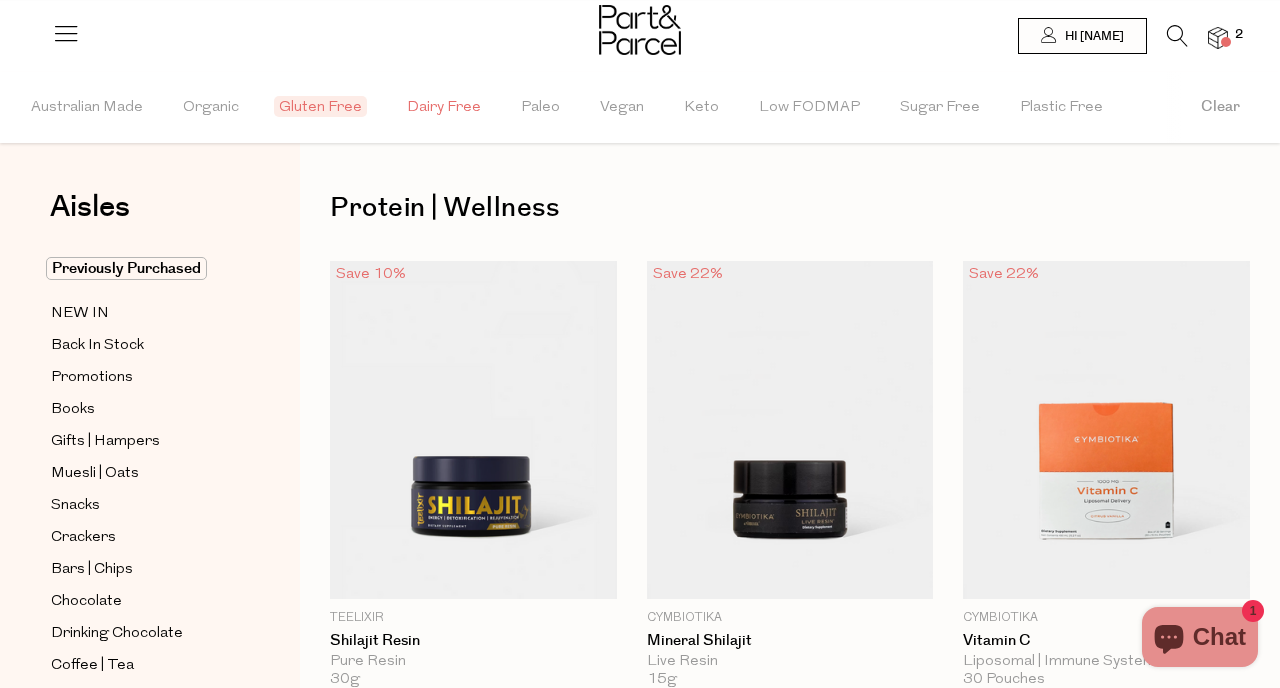 click on "Dairy Free" at bounding box center (444, 108) 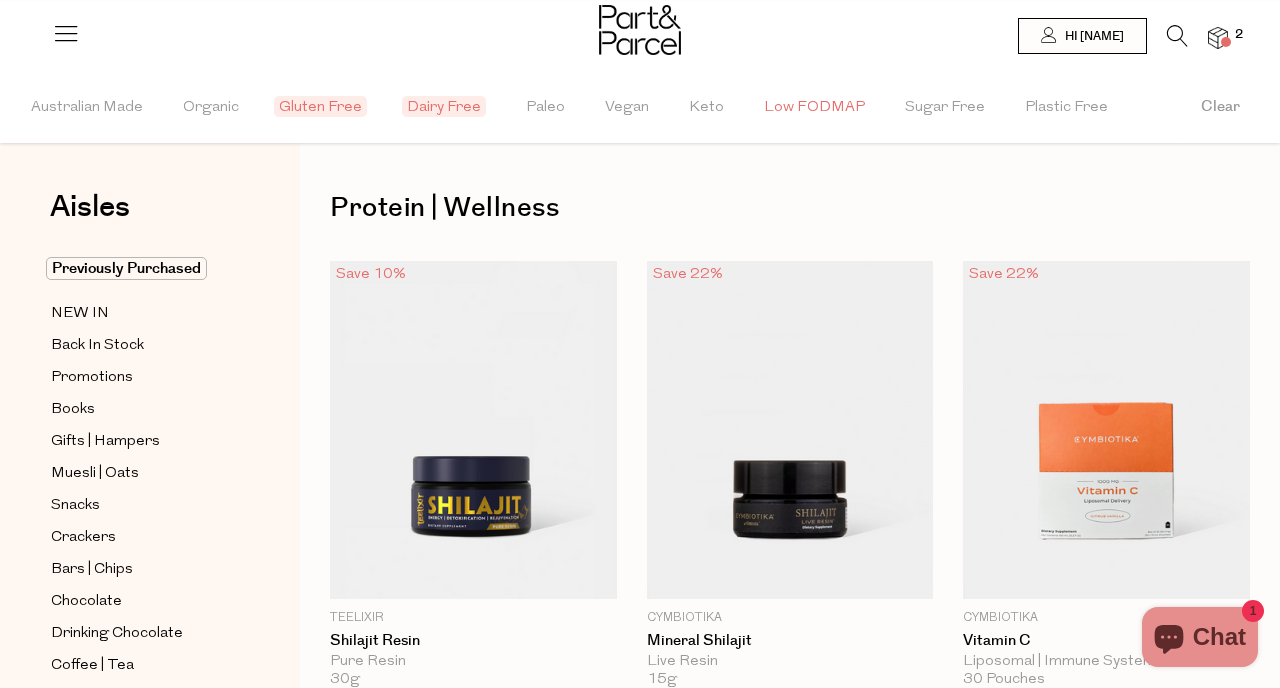 click on "Low FODMAP" at bounding box center (814, 108) 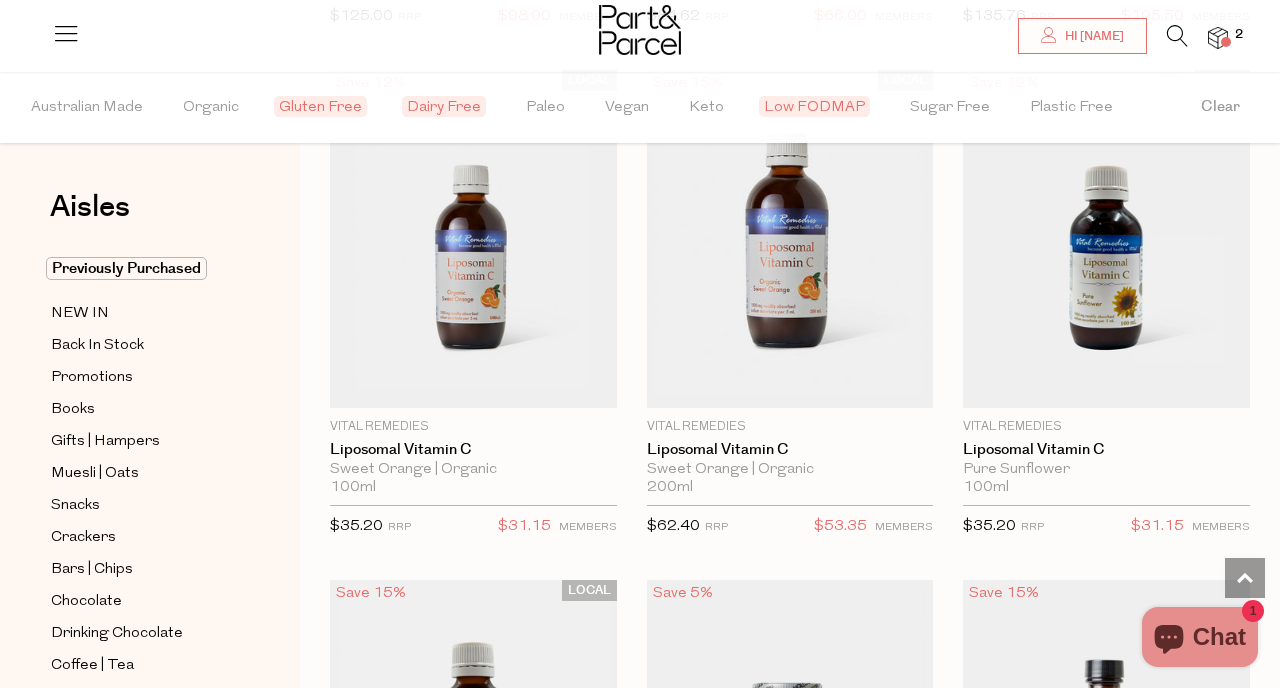 scroll, scrollTop: 2279, scrollLeft: 0, axis: vertical 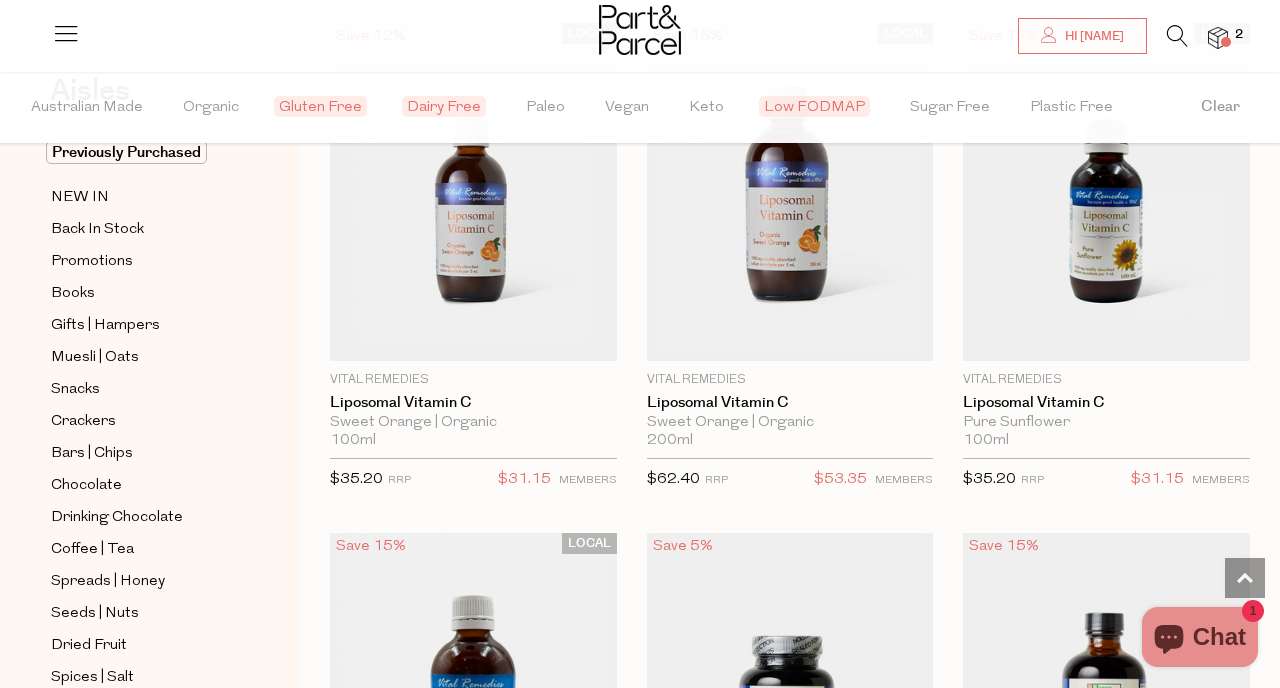 click on "Previously Purchased
NEW IN
Back In Stock
Promotions
Books
Gifts | Hampers
Muesli | Oats
Snacks
Crackers
Bars | Chips
Chocolate
Drinking Chocolate" at bounding box center (150, 655) 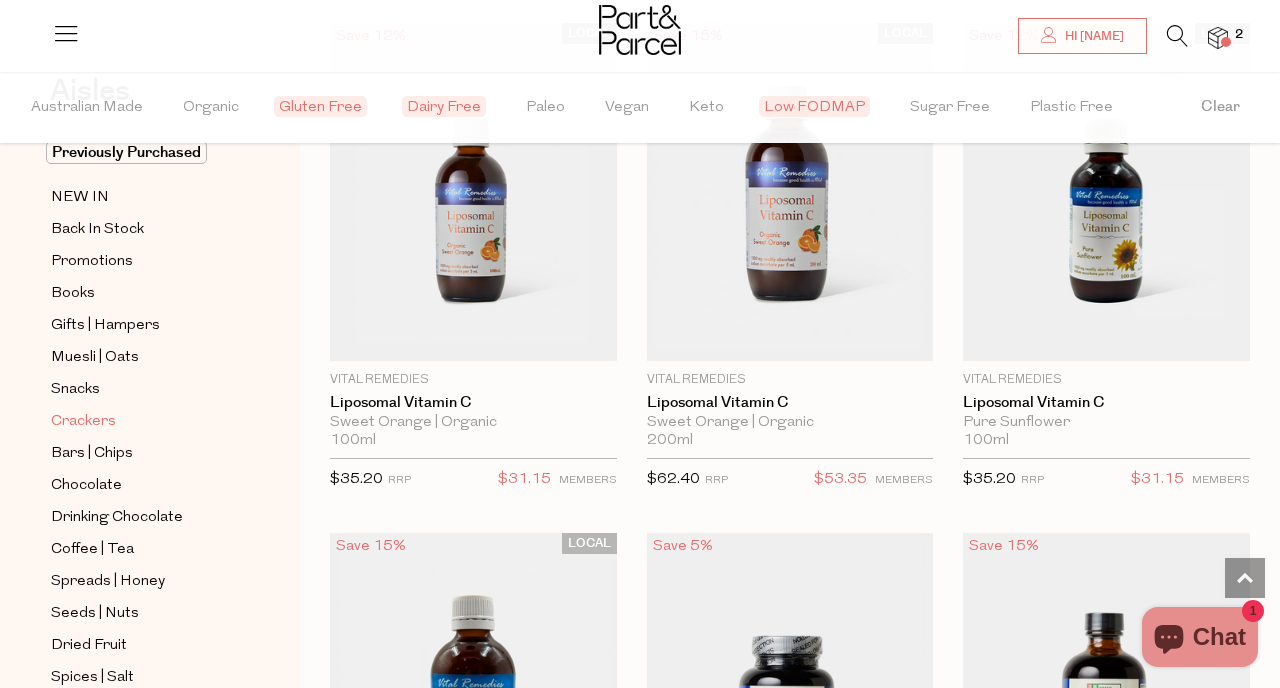 click on "Crackers" at bounding box center (83, 422) 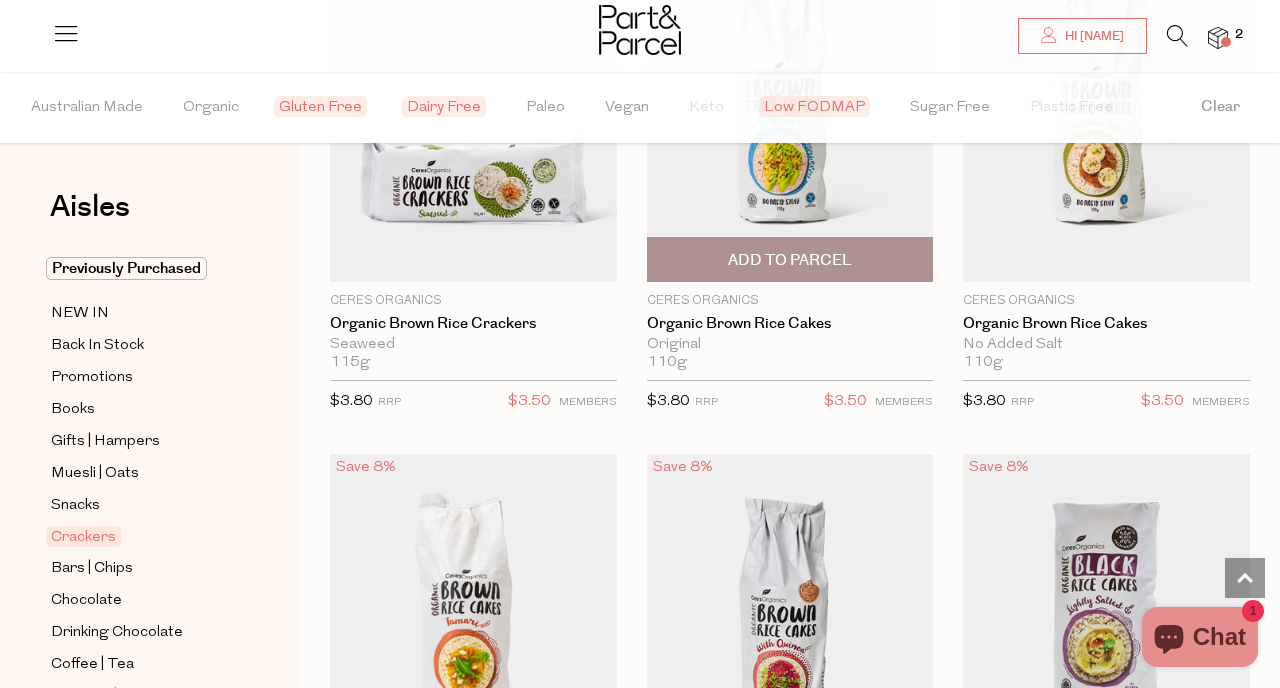 scroll, scrollTop: 1151, scrollLeft: 0, axis: vertical 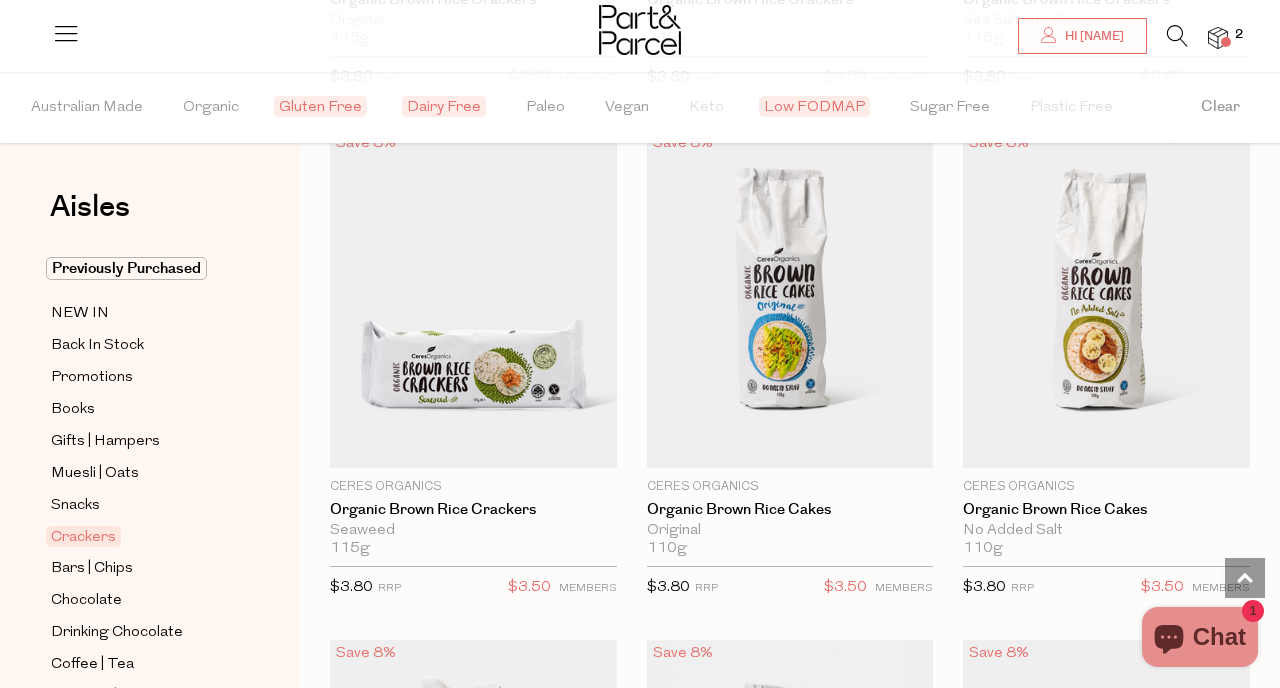 click on "Clear" at bounding box center [1220, 107] 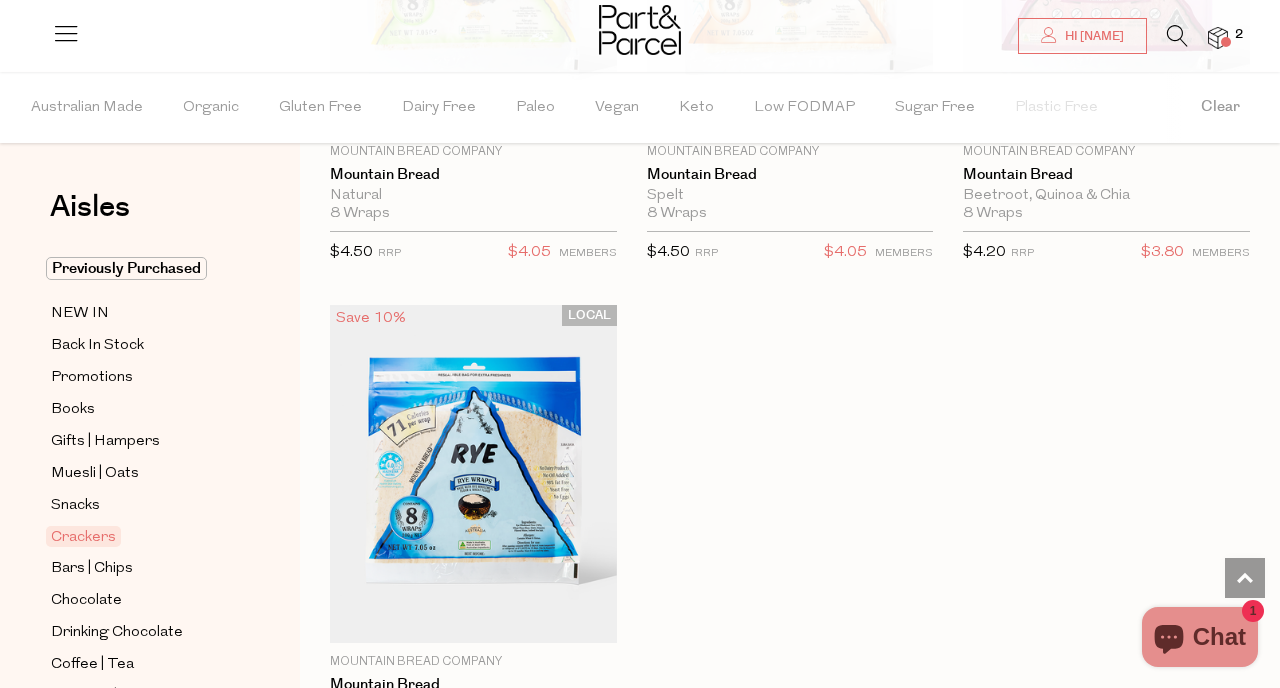 scroll, scrollTop: 5927, scrollLeft: 0, axis: vertical 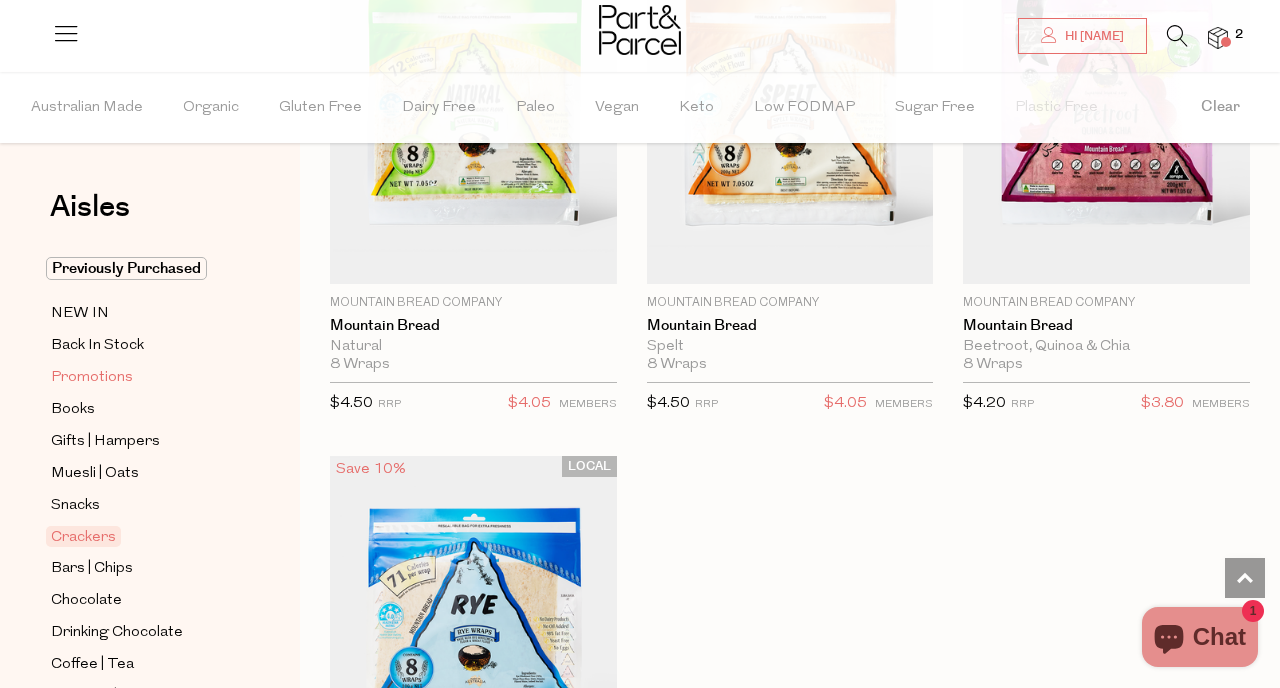 click on "Promotions" at bounding box center (92, 378) 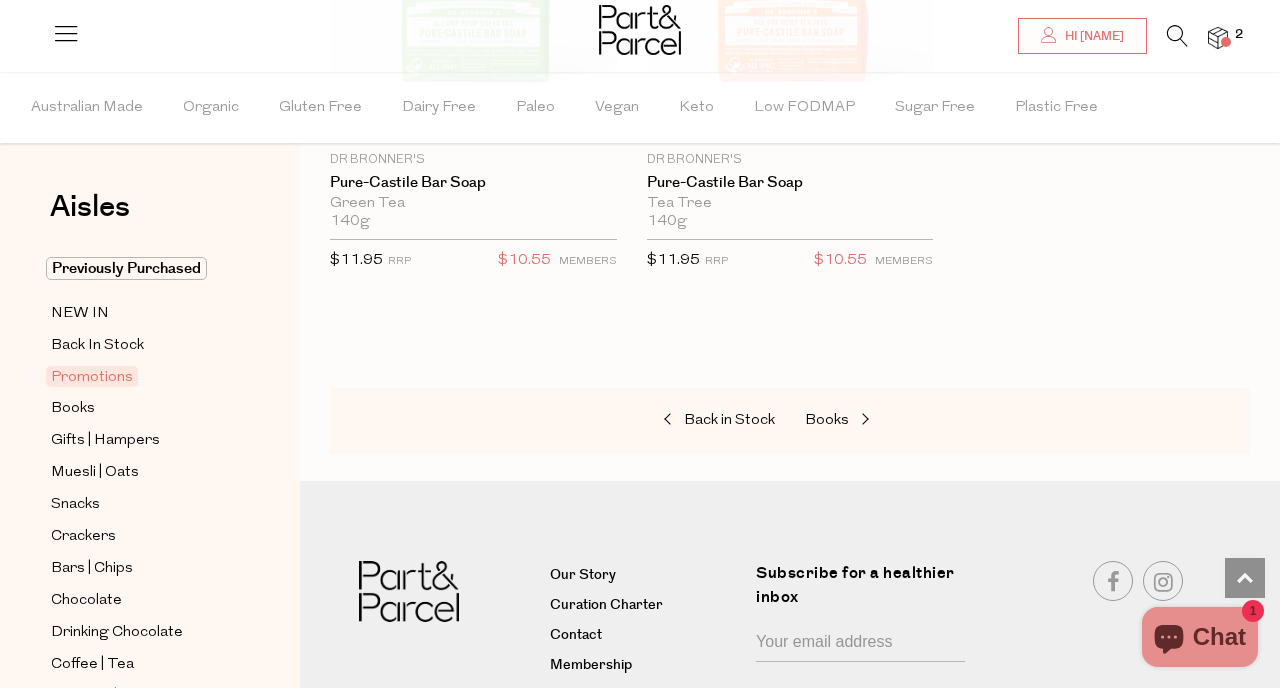 scroll, scrollTop: 1612, scrollLeft: 0, axis: vertical 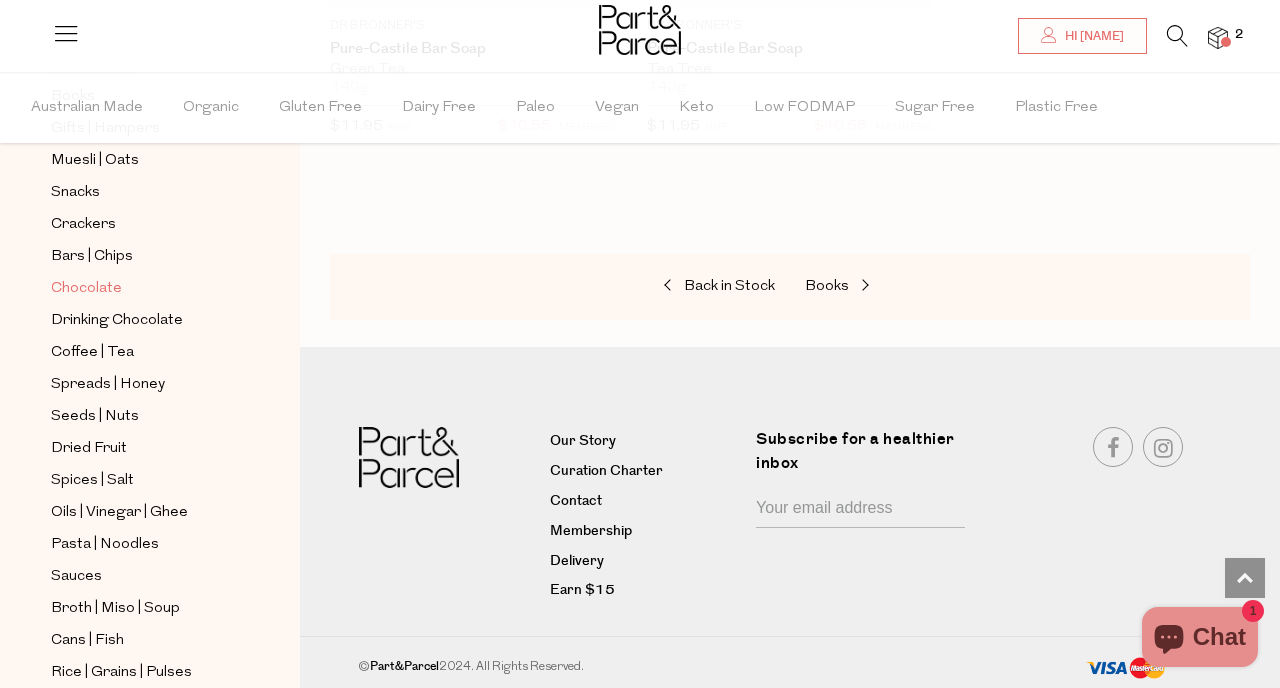 click on "Chocolate" at bounding box center (86, 289) 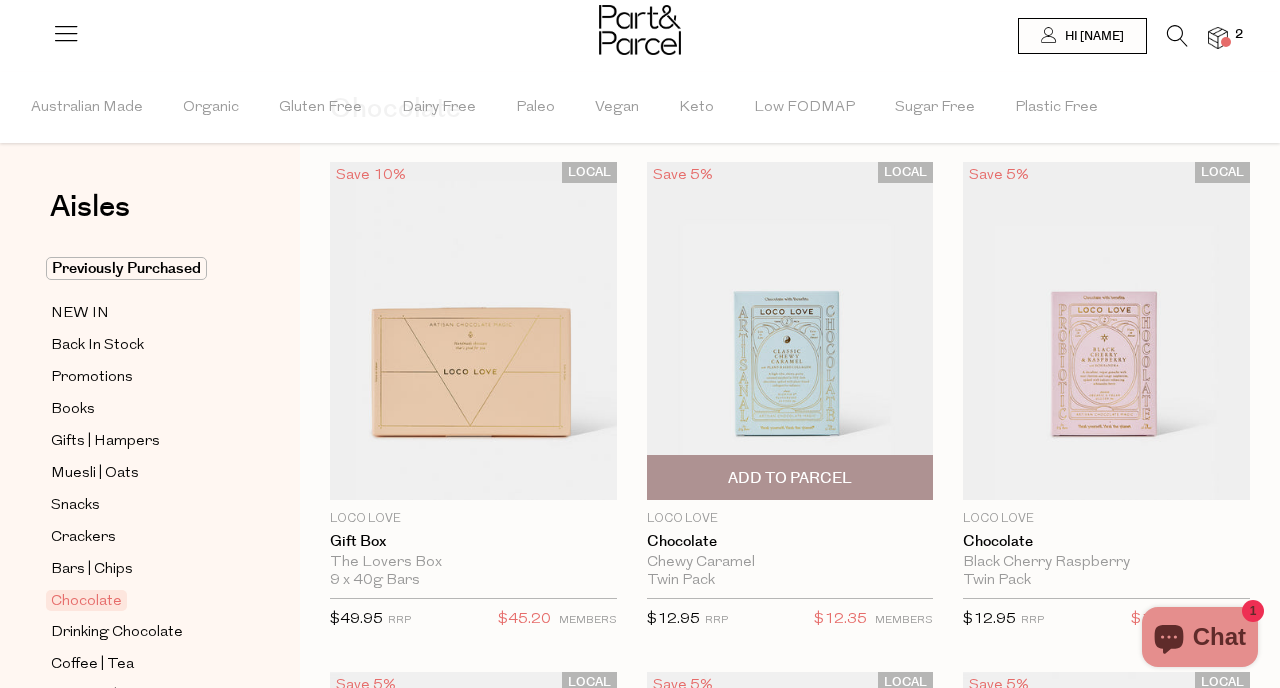 scroll, scrollTop: 0, scrollLeft: 0, axis: both 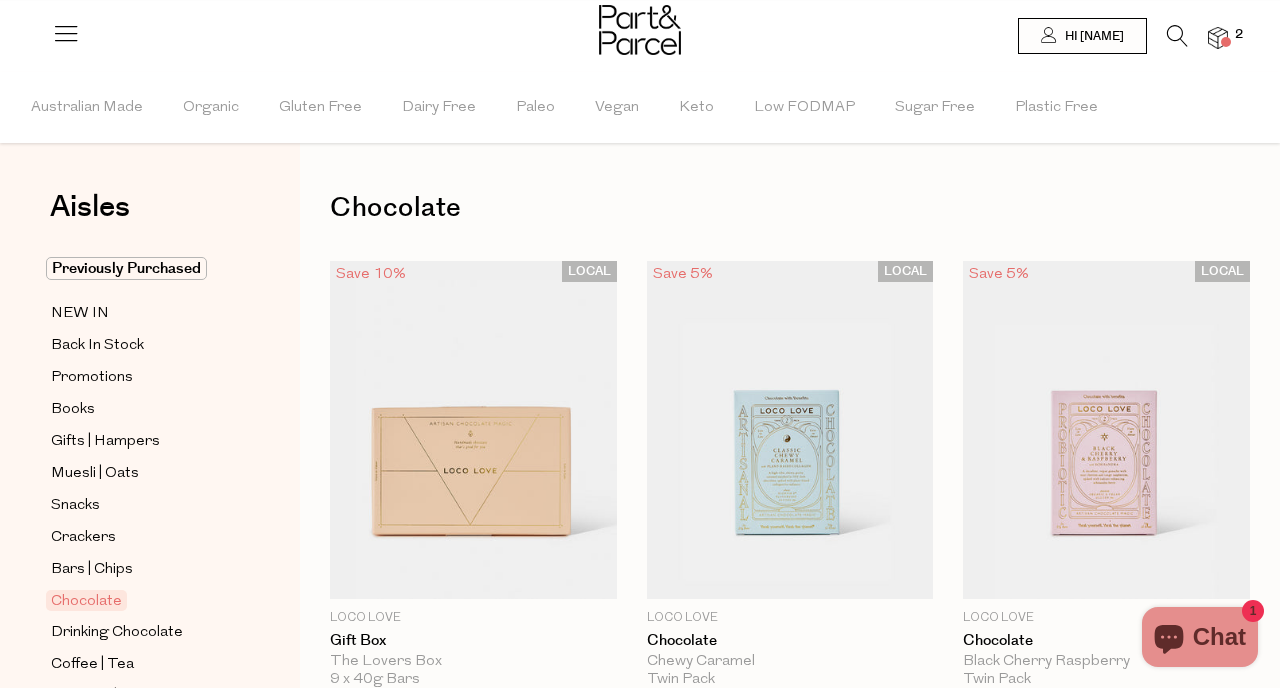 click at bounding box center (66, 33) 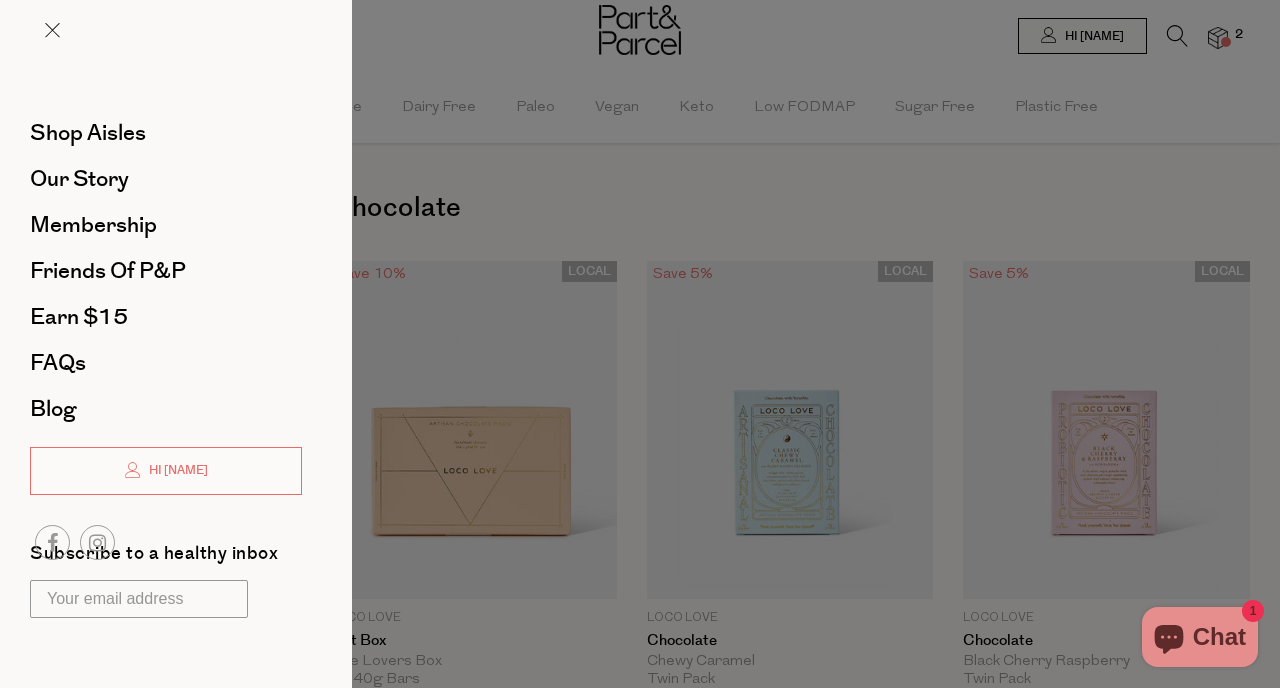 click at bounding box center (176, 46) 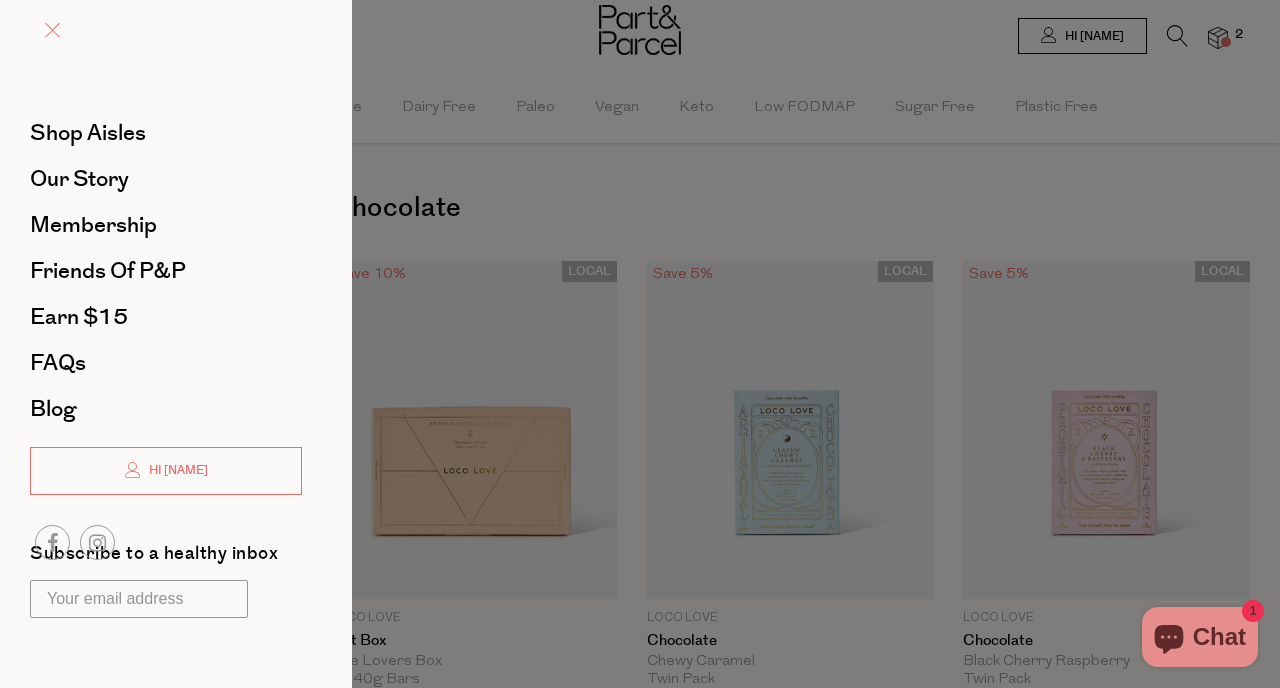 click at bounding box center (52, 30) 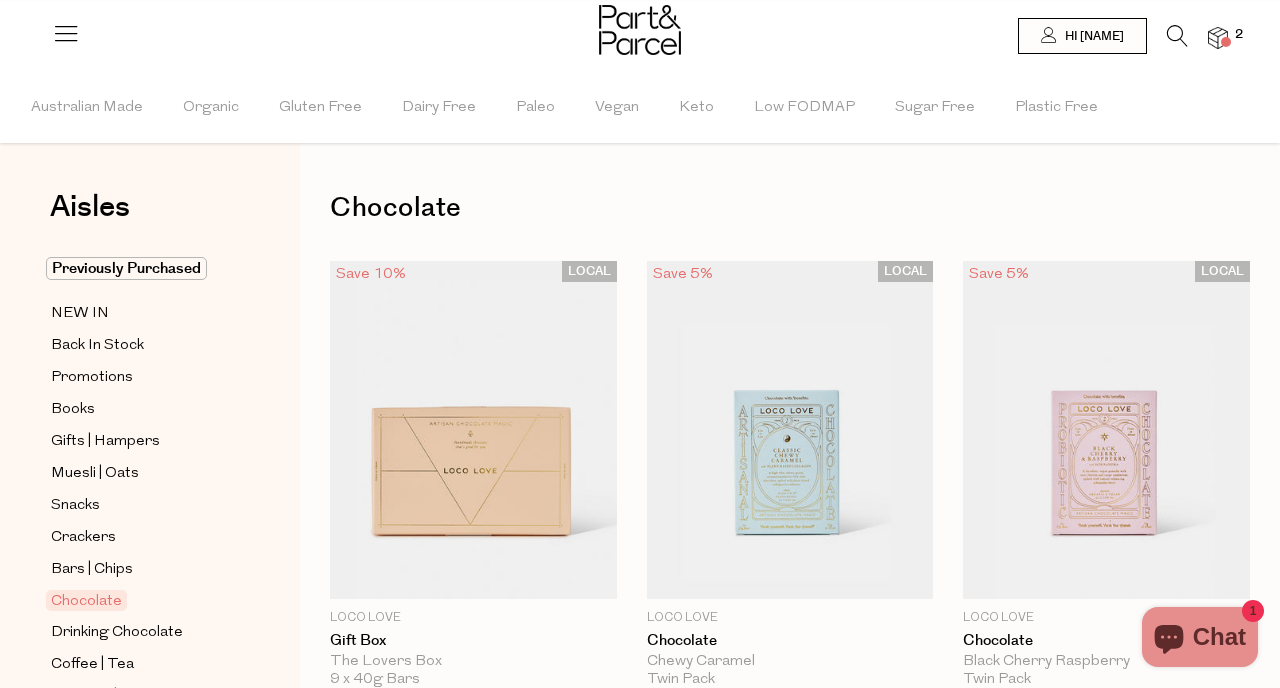 click at bounding box center [640, 32] 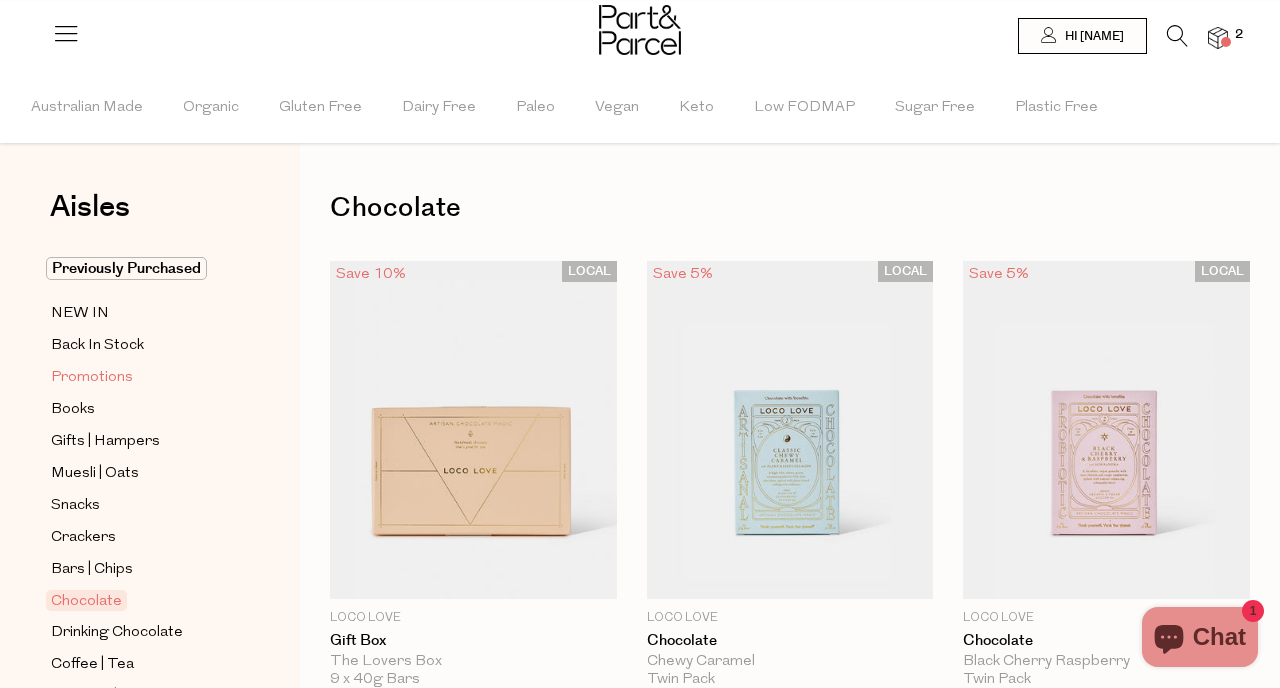 click on "Promotions" at bounding box center (92, 378) 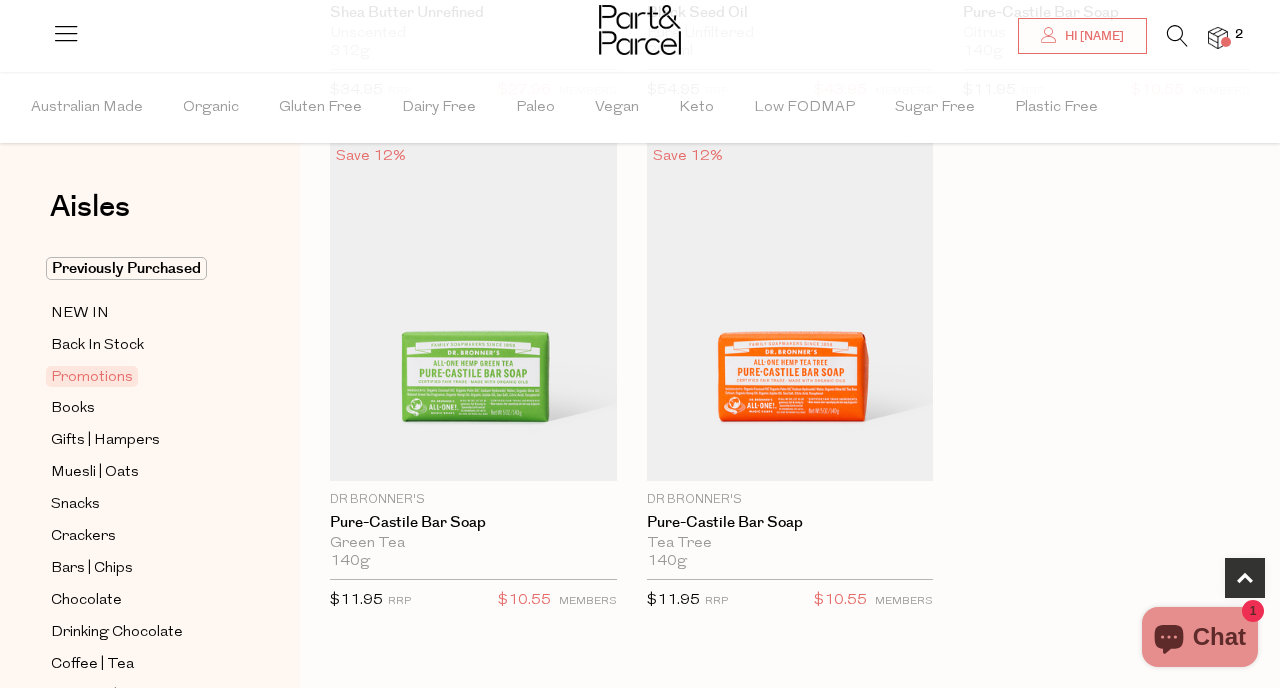 scroll, scrollTop: 1146, scrollLeft: 0, axis: vertical 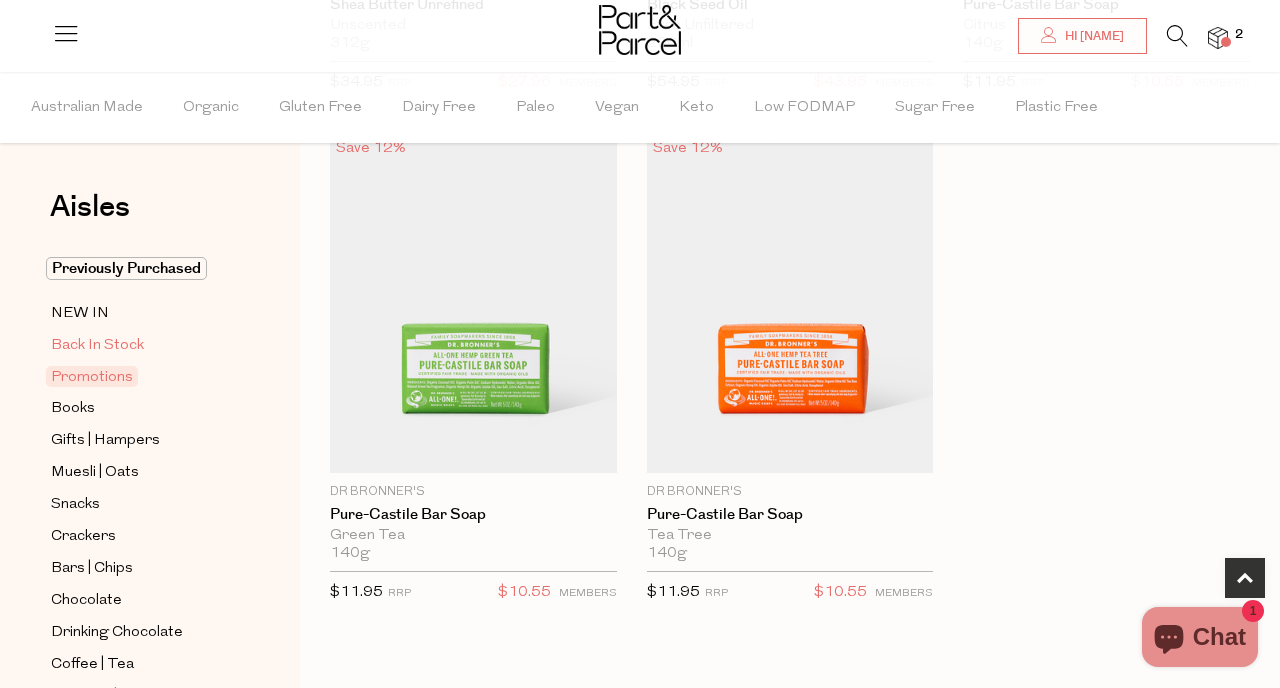 click on "Back In Stock" at bounding box center [97, 346] 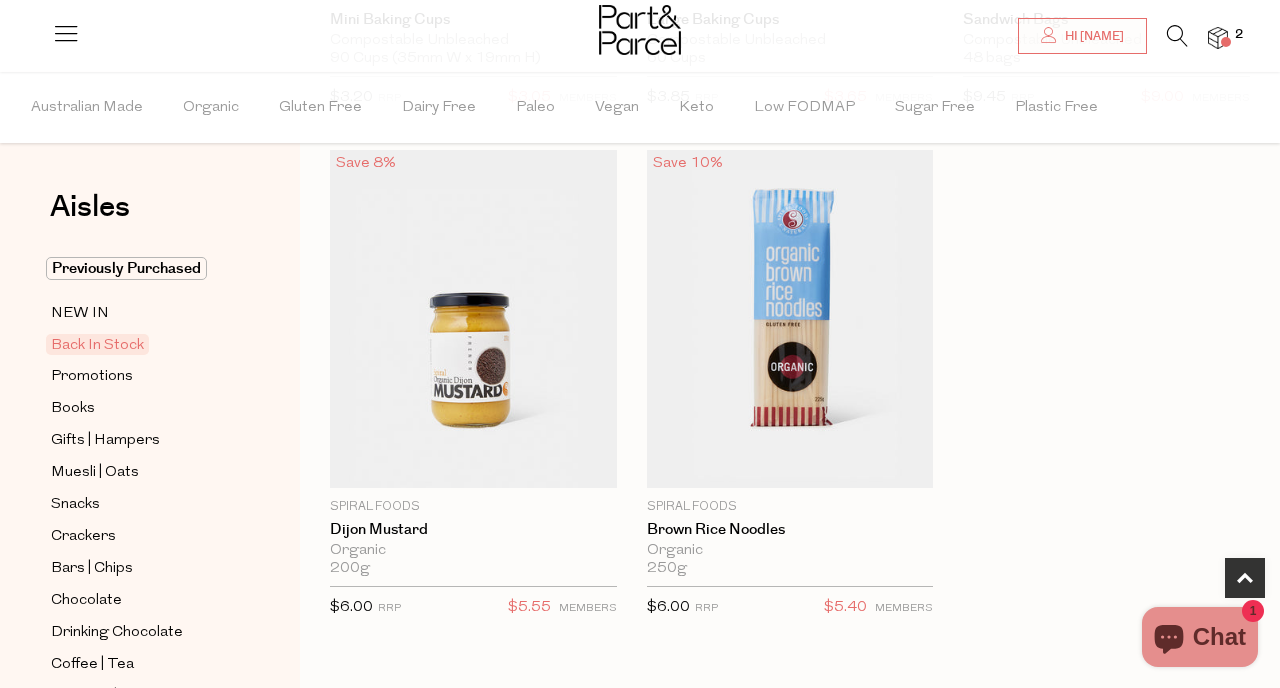 scroll, scrollTop: 1140, scrollLeft: 0, axis: vertical 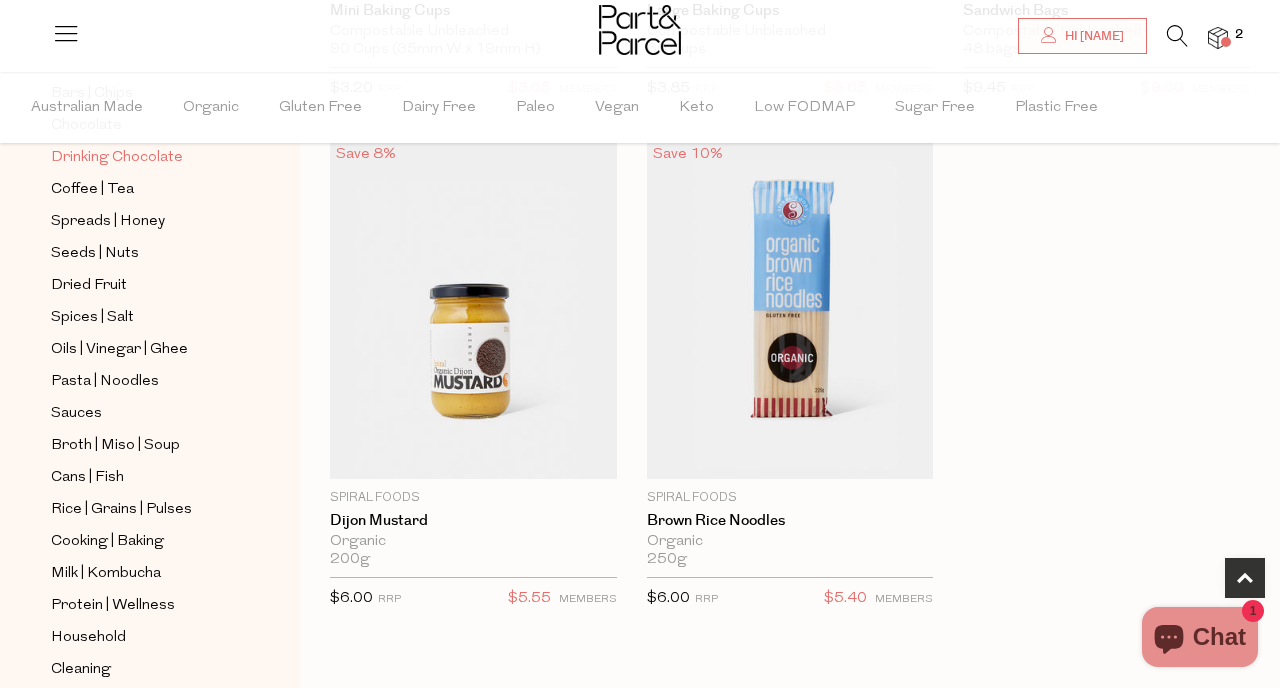 click on "Drinking Chocolate" at bounding box center (117, 158) 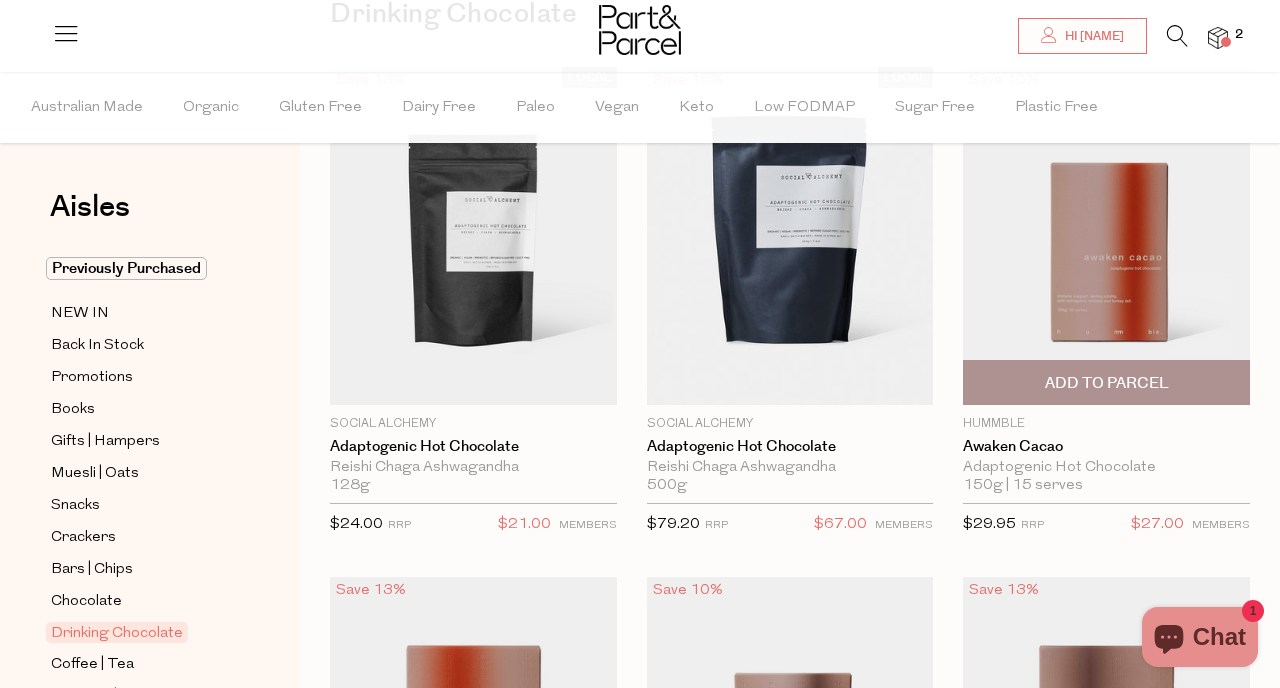 scroll, scrollTop: 189, scrollLeft: 0, axis: vertical 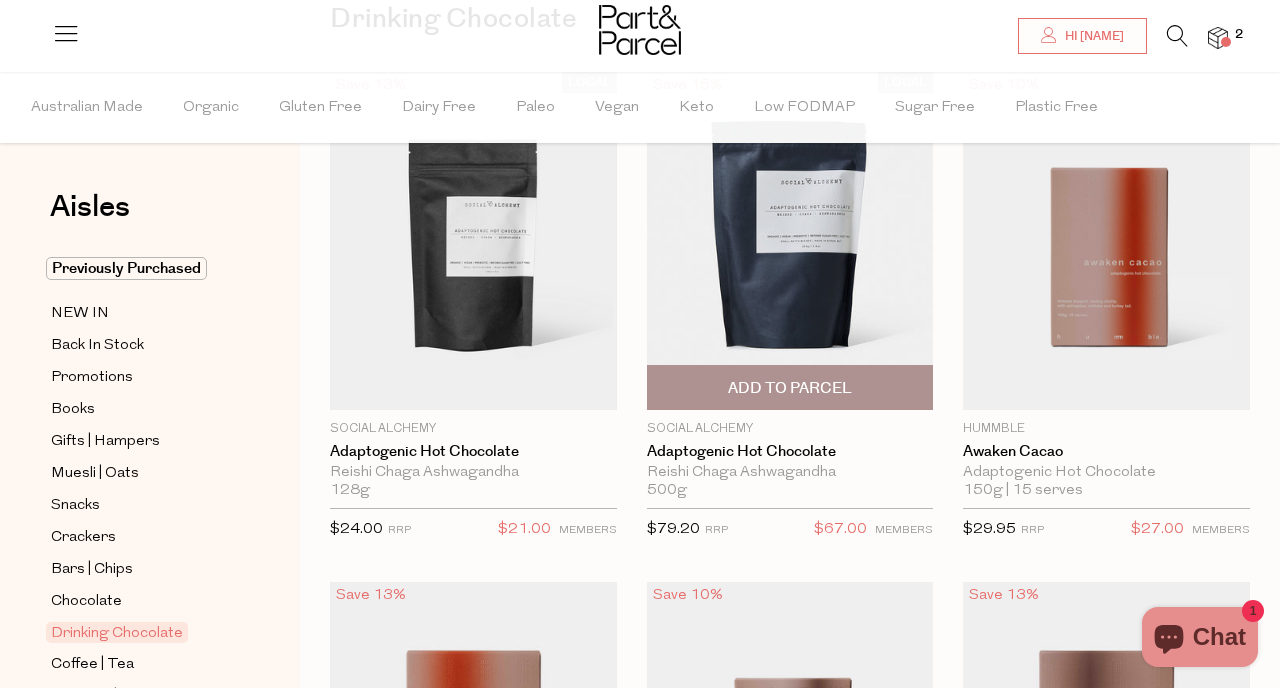 click at bounding box center [790, 241] 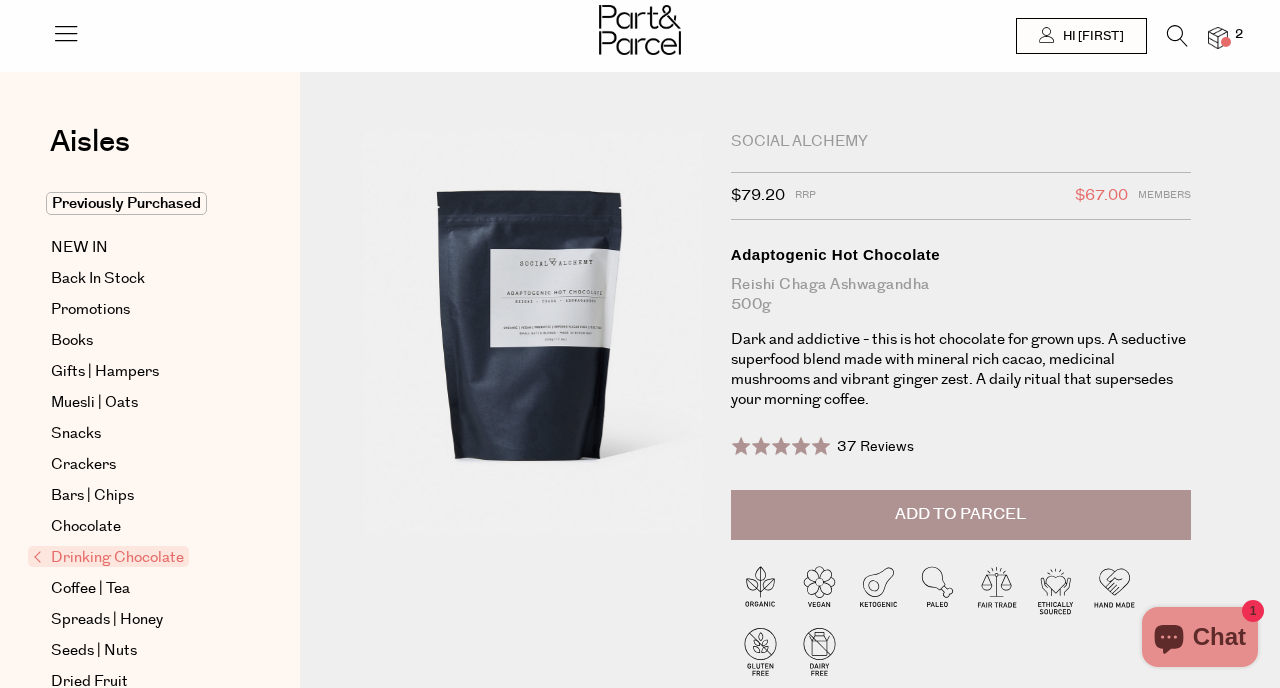scroll, scrollTop: 0, scrollLeft: 0, axis: both 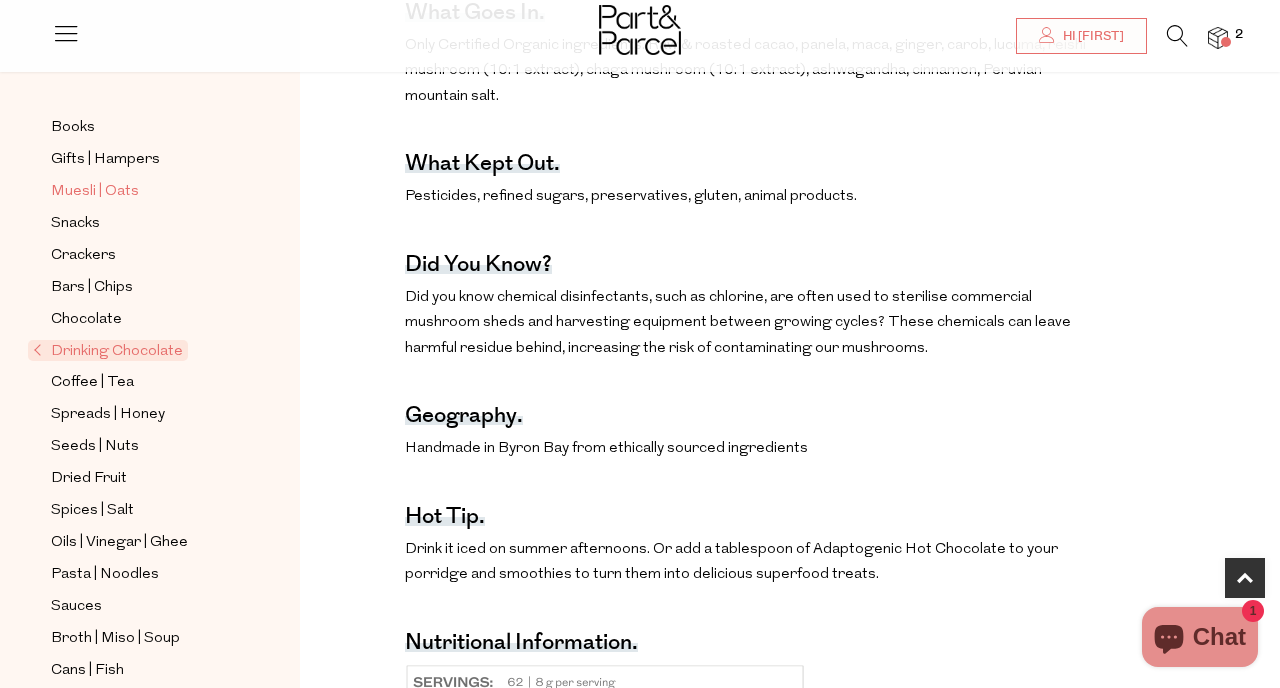 click on "Muesli | Oats" at bounding box center [95, 192] 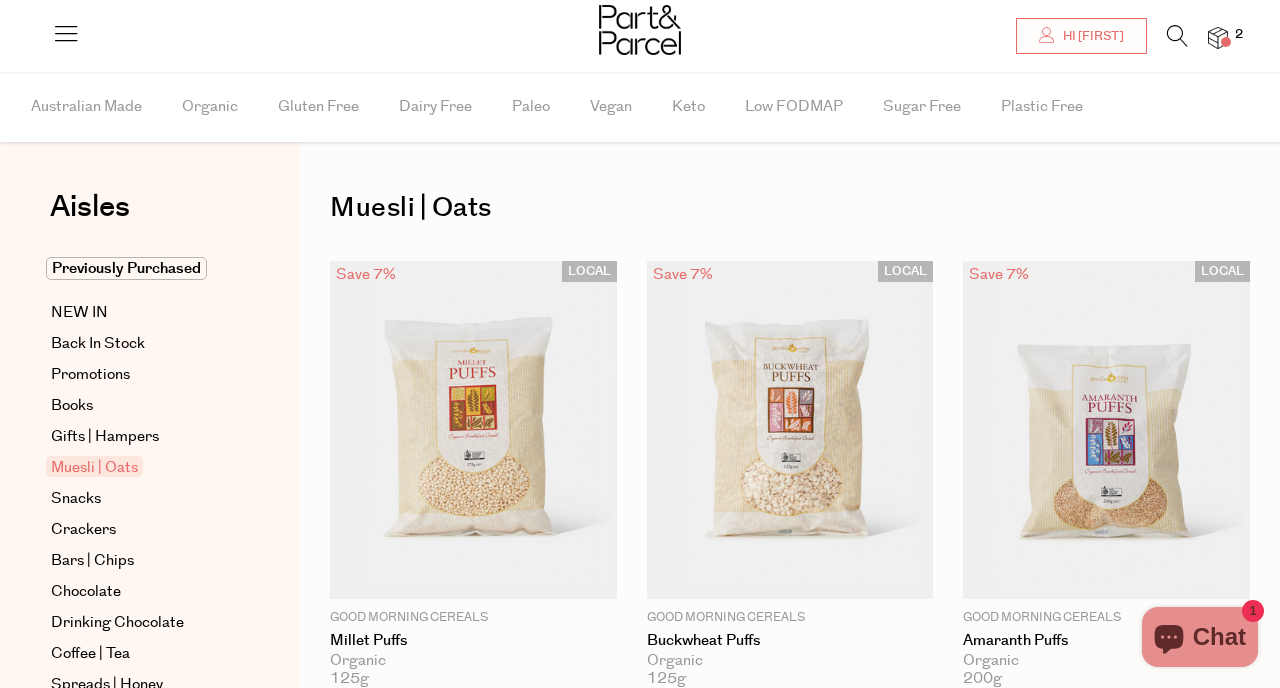 scroll, scrollTop: 30, scrollLeft: 0, axis: vertical 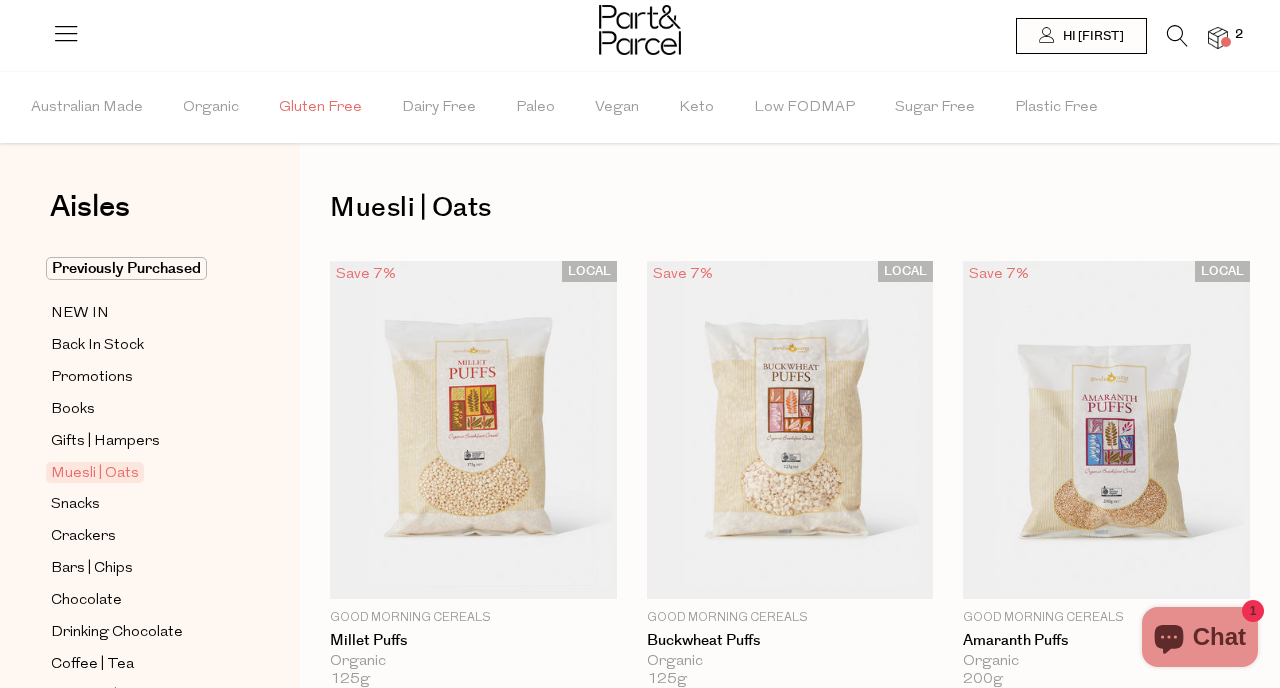 click on "Gluten Free" at bounding box center (320, 108) 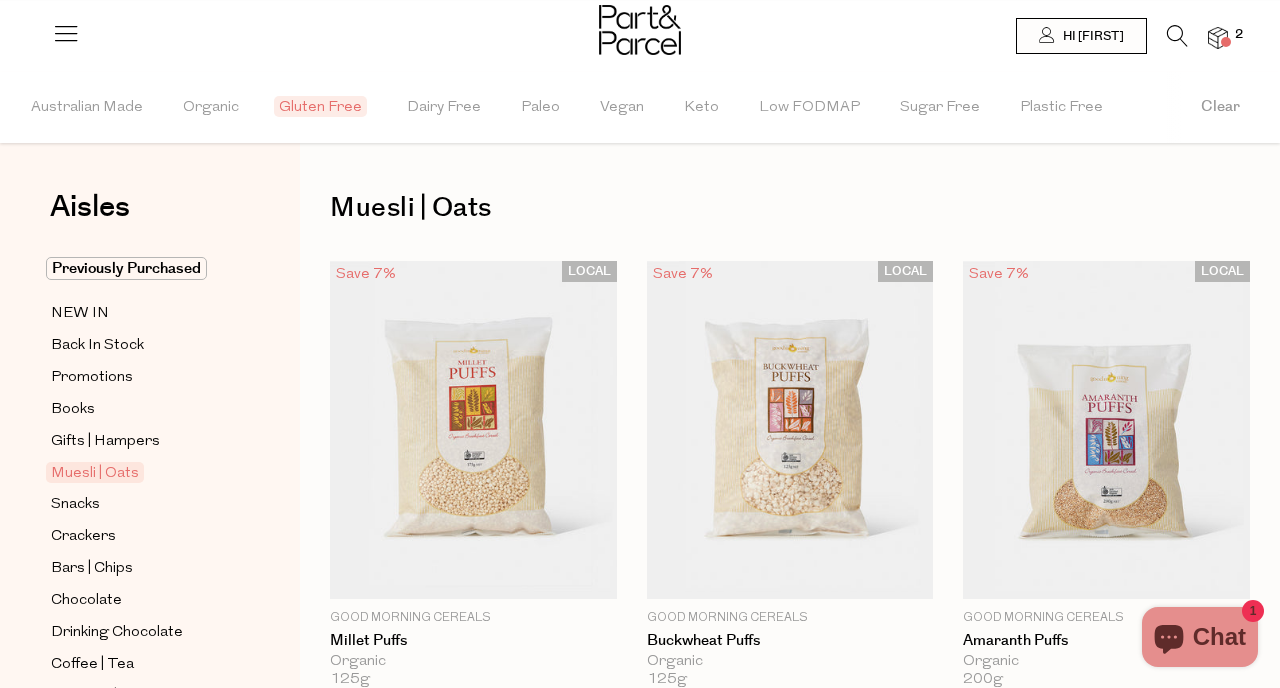 type on "2" 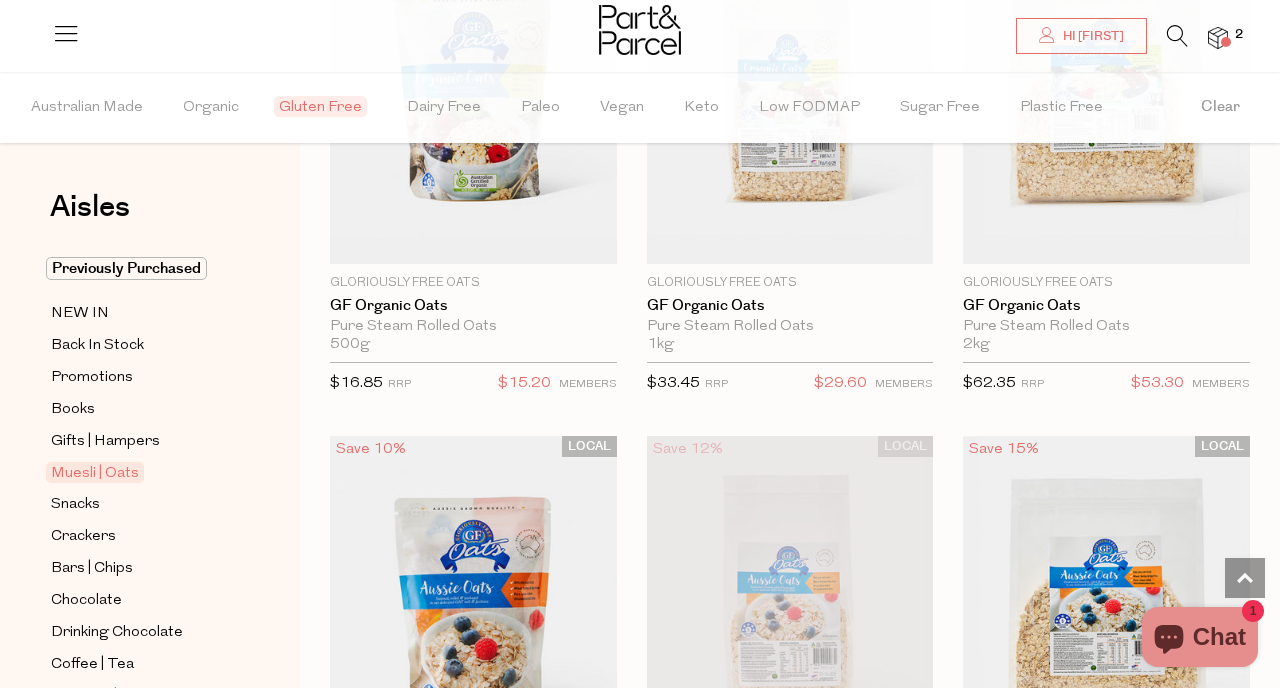 scroll, scrollTop: 2889, scrollLeft: 0, axis: vertical 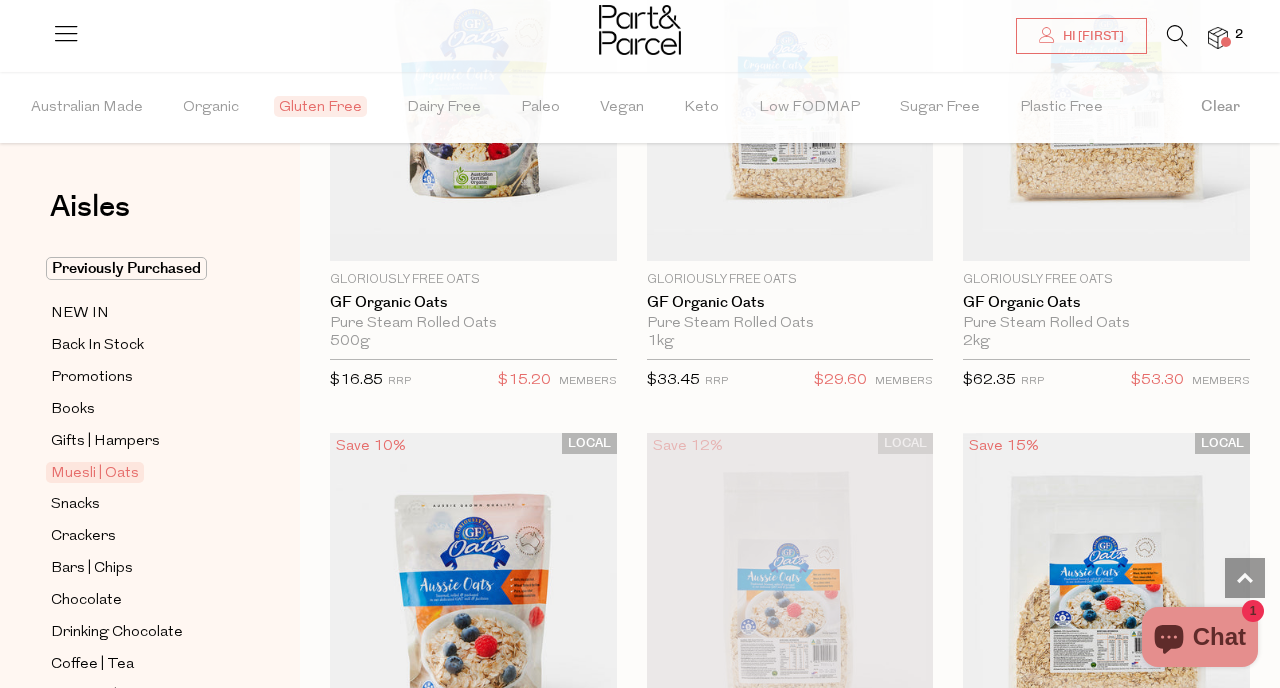 click at bounding box center [1226, 42] 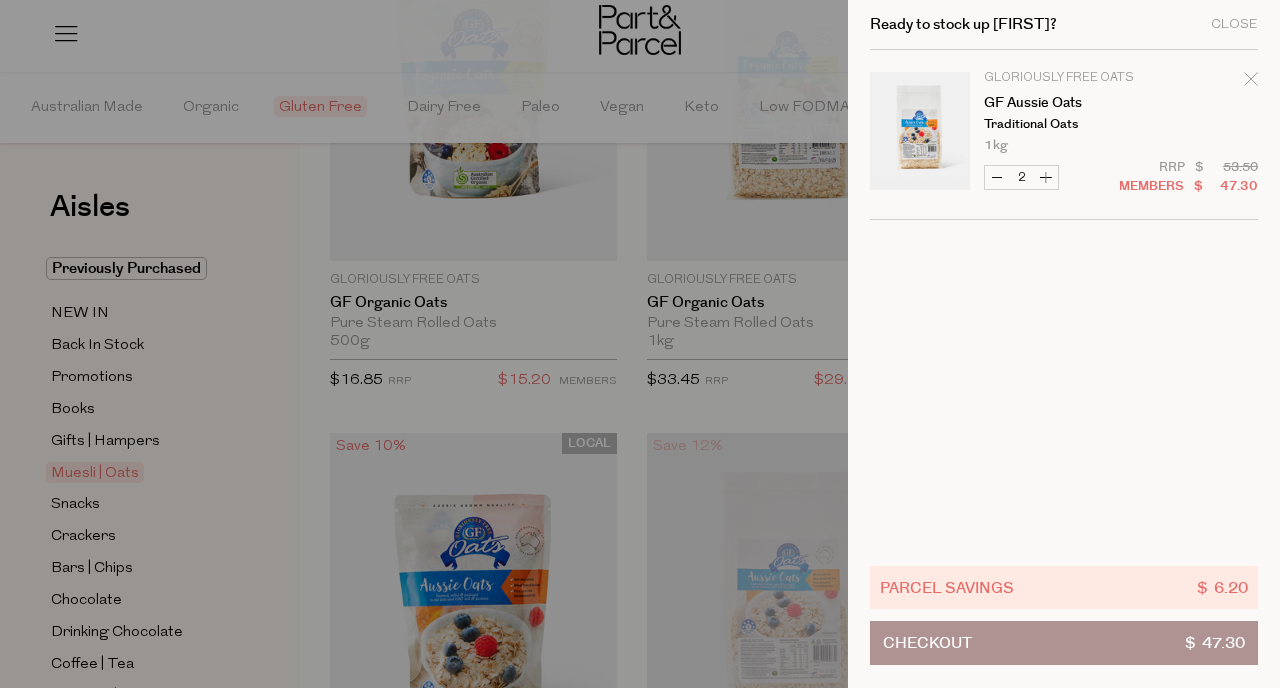 click on "Checkout $ 47.30" at bounding box center (1064, 643) 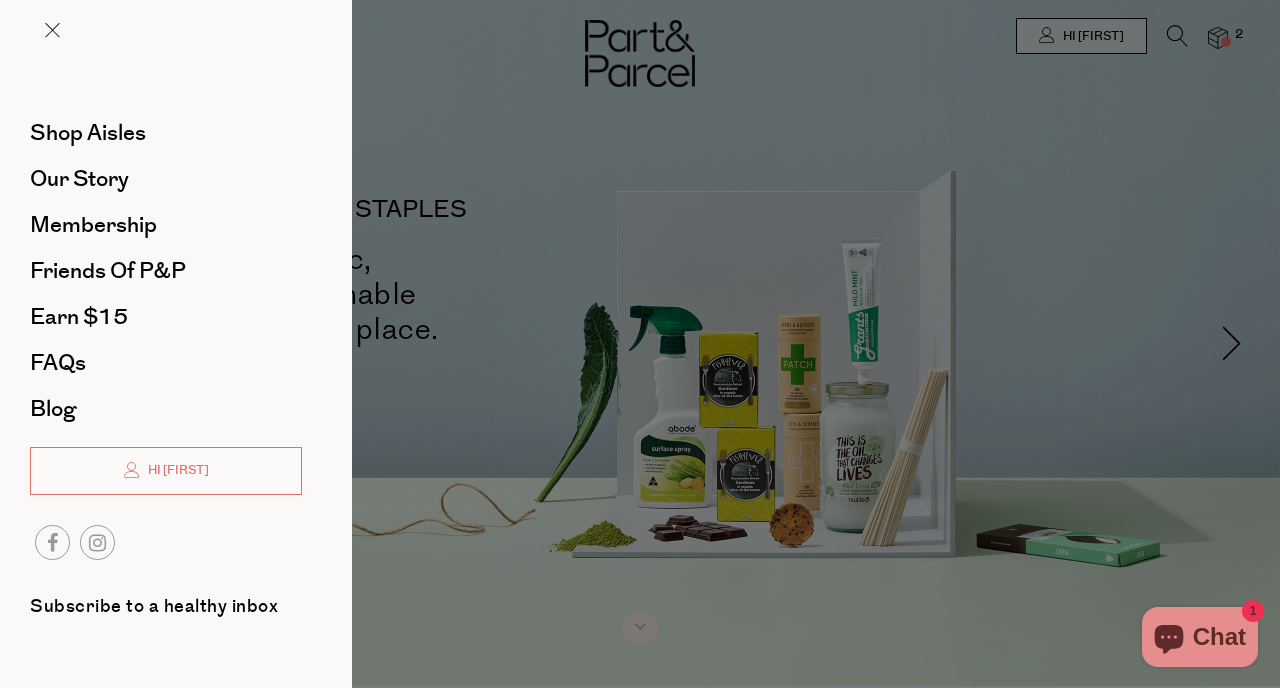 scroll, scrollTop: 2, scrollLeft: 0, axis: vertical 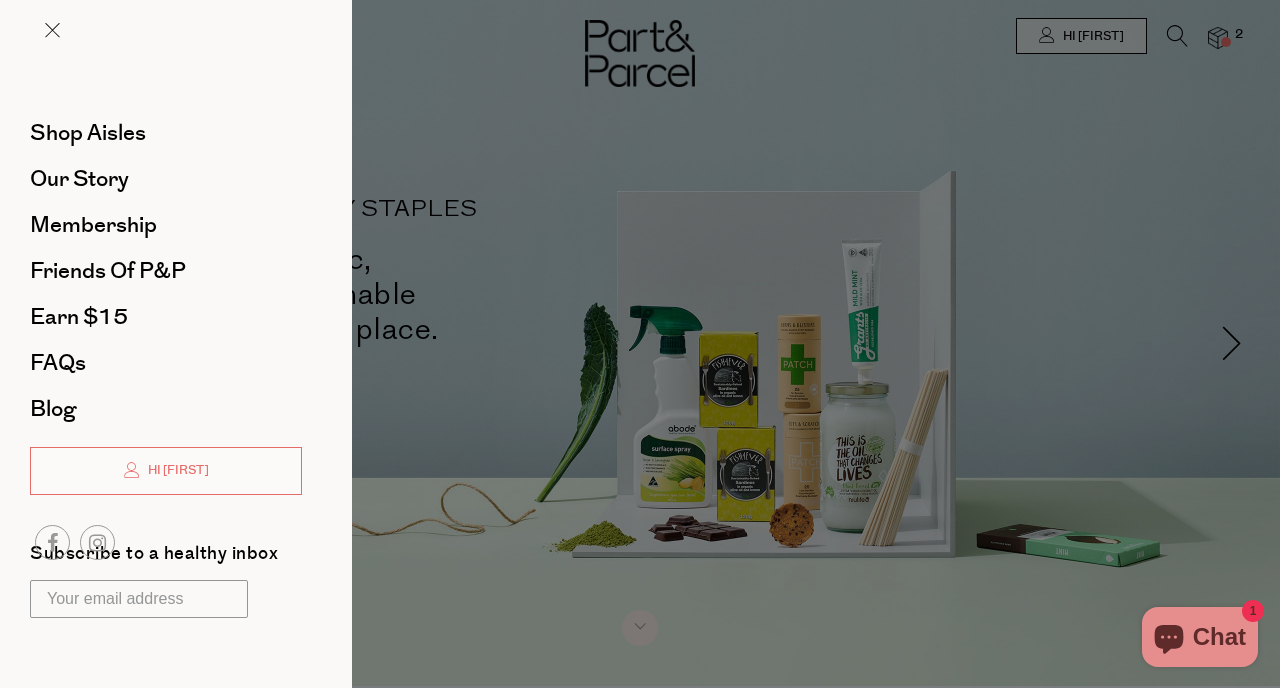 click at bounding box center [640, 344] 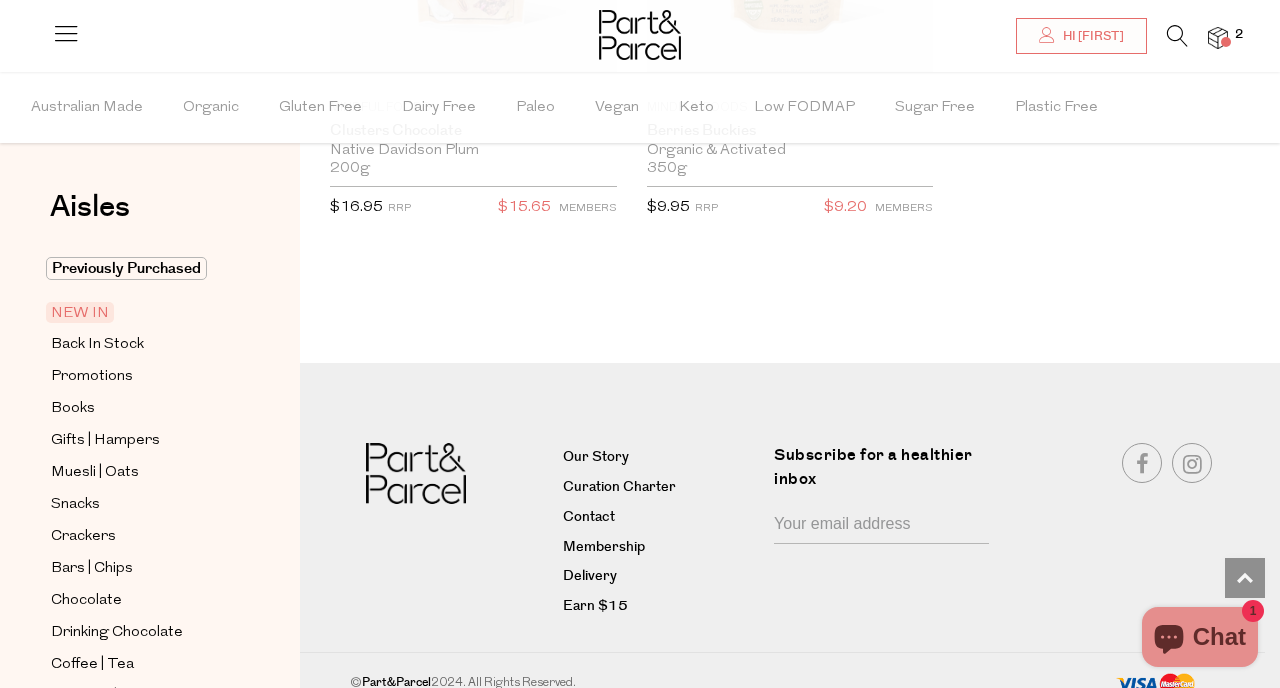 scroll, scrollTop: 5598, scrollLeft: 0, axis: vertical 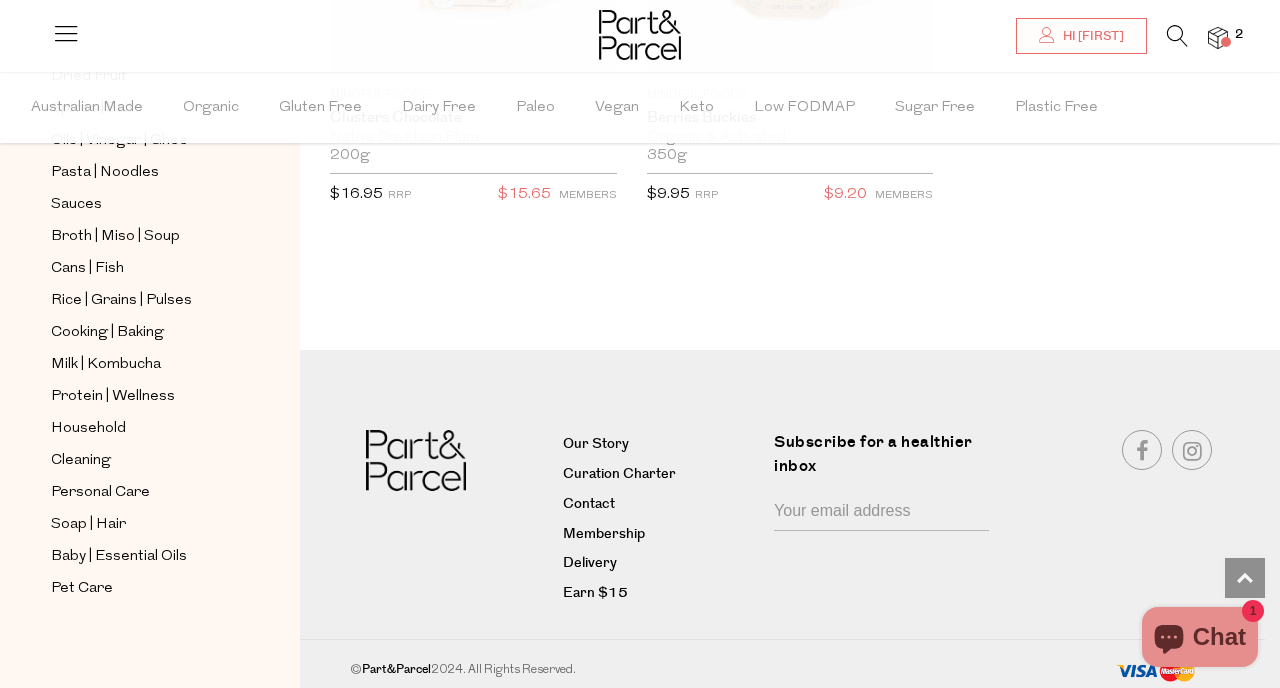 click at bounding box center (1218, 38) 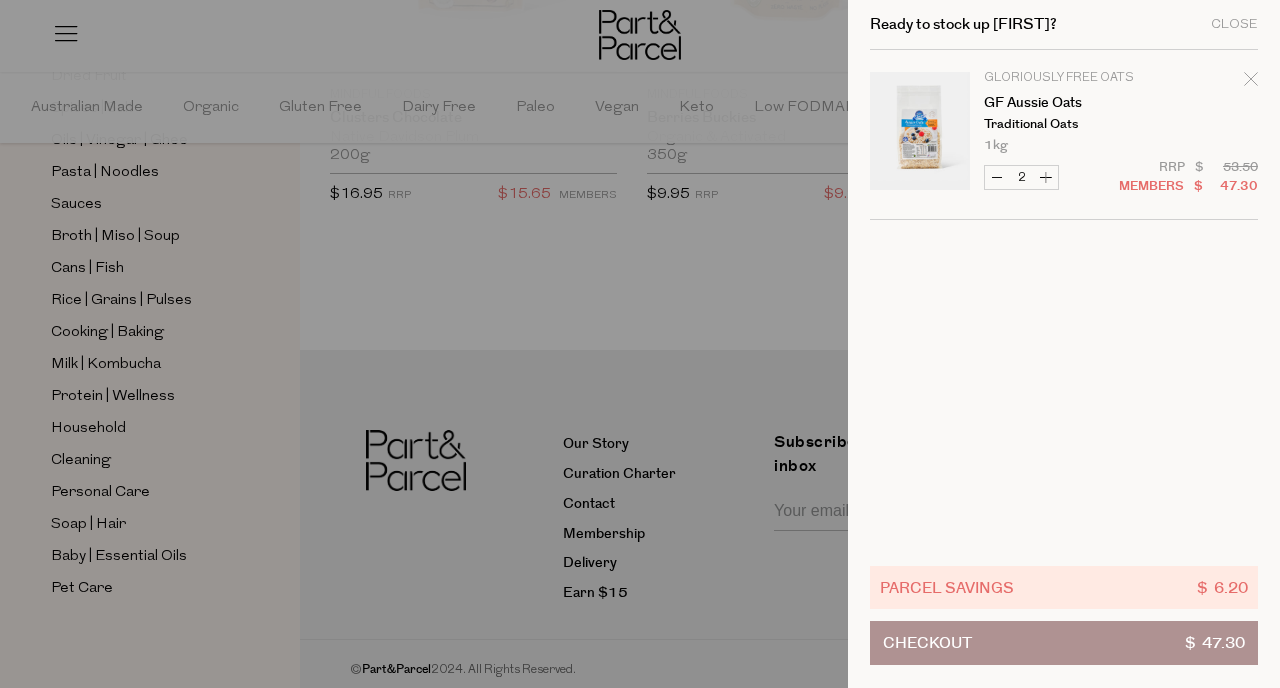 click at bounding box center (640, 344) 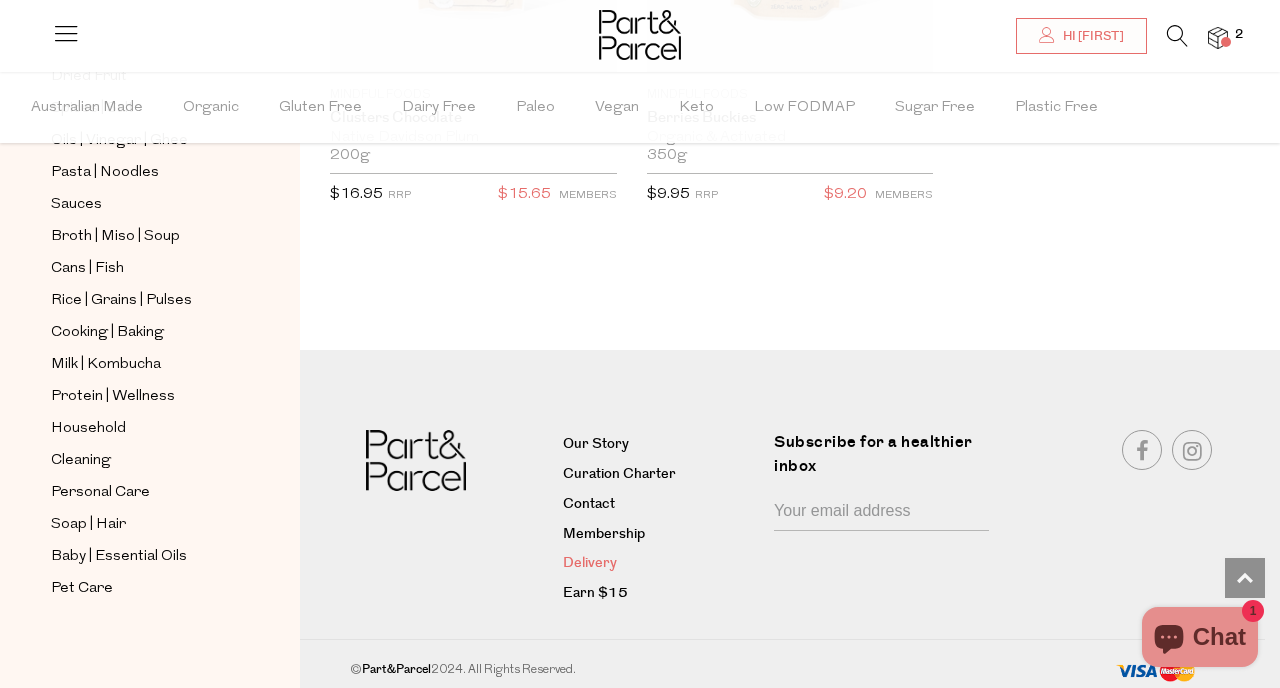 click on "Delivery" at bounding box center (661, 564) 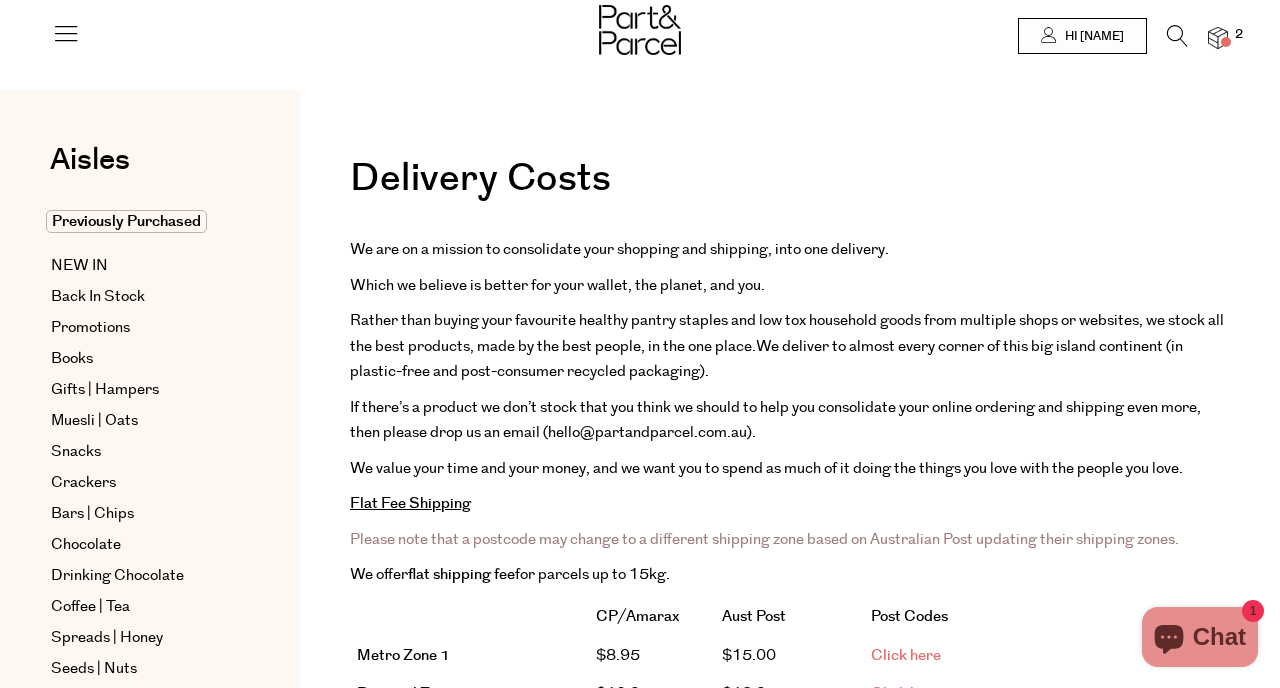 scroll, scrollTop: 160, scrollLeft: 0, axis: vertical 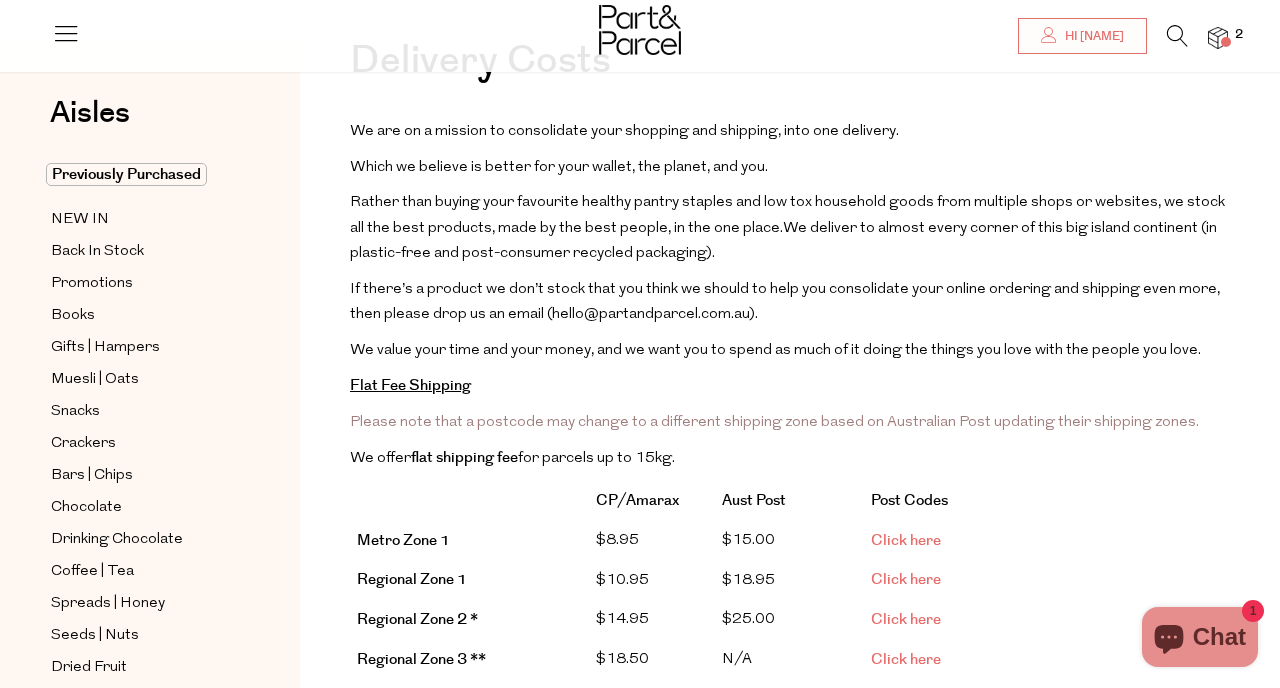 click at bounding box center (66, 33) 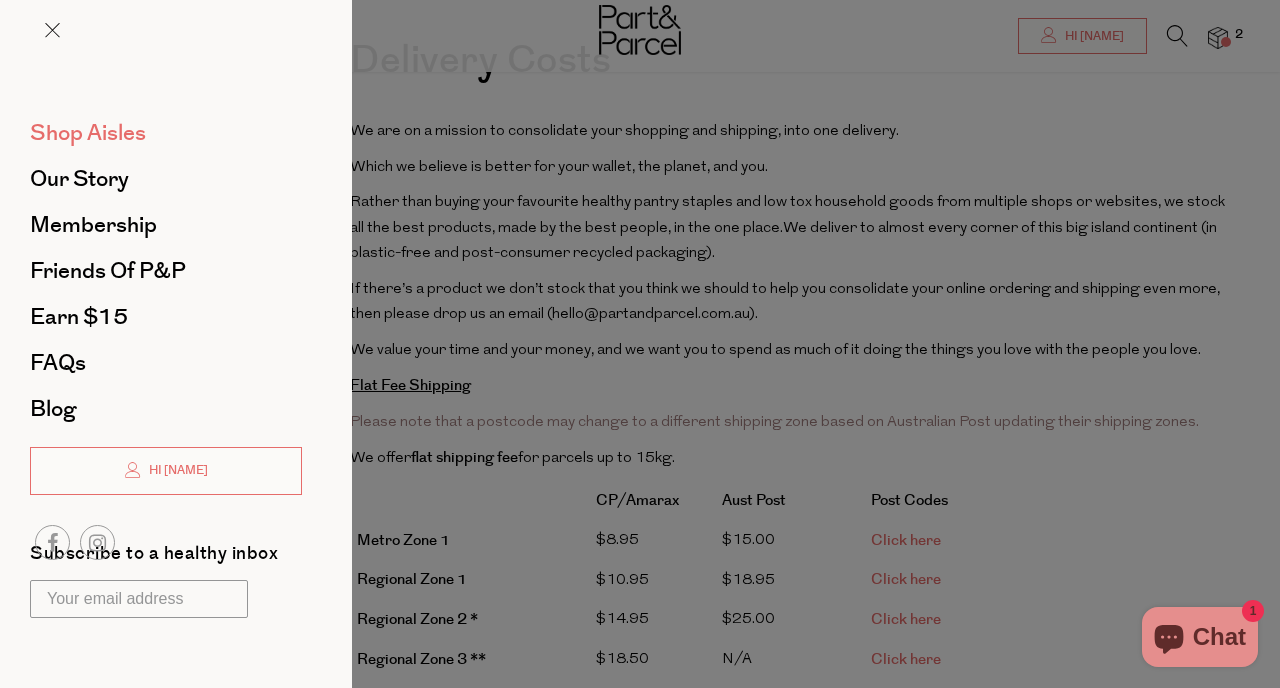 click on "Shop Aisles" at bounding box center (88, 133) 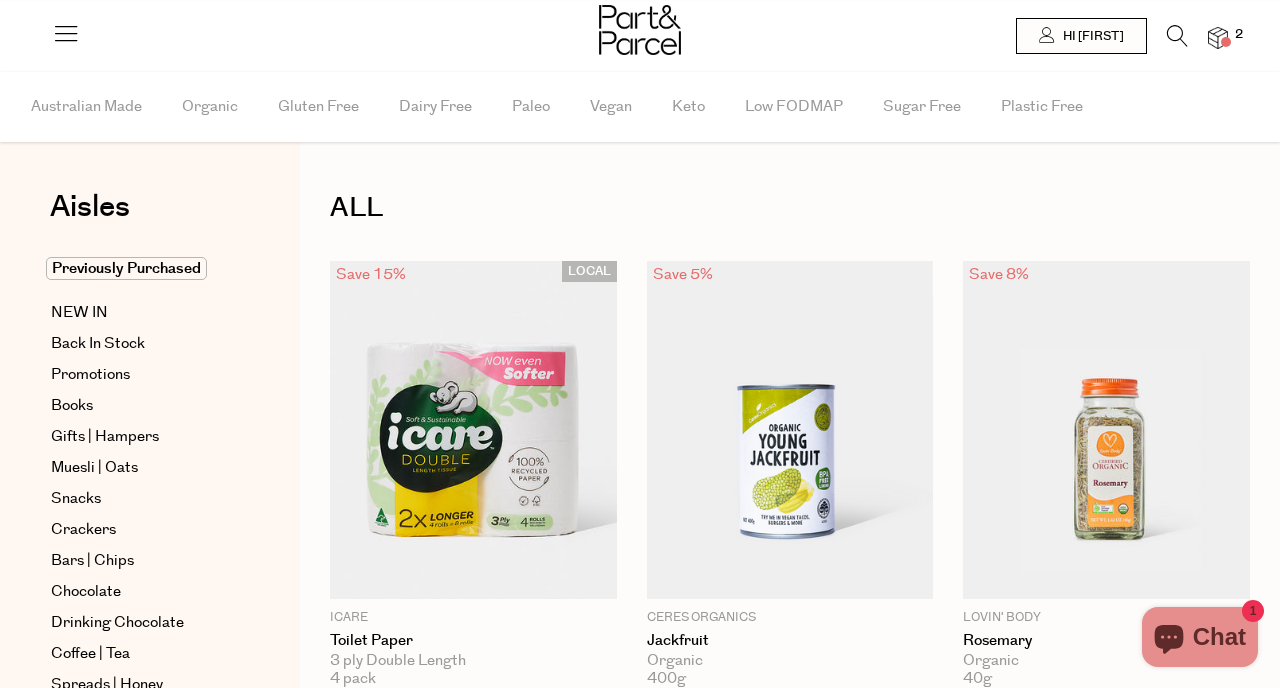 scroll, scrollTop: 0, scrollLeft: 0, axis: both 